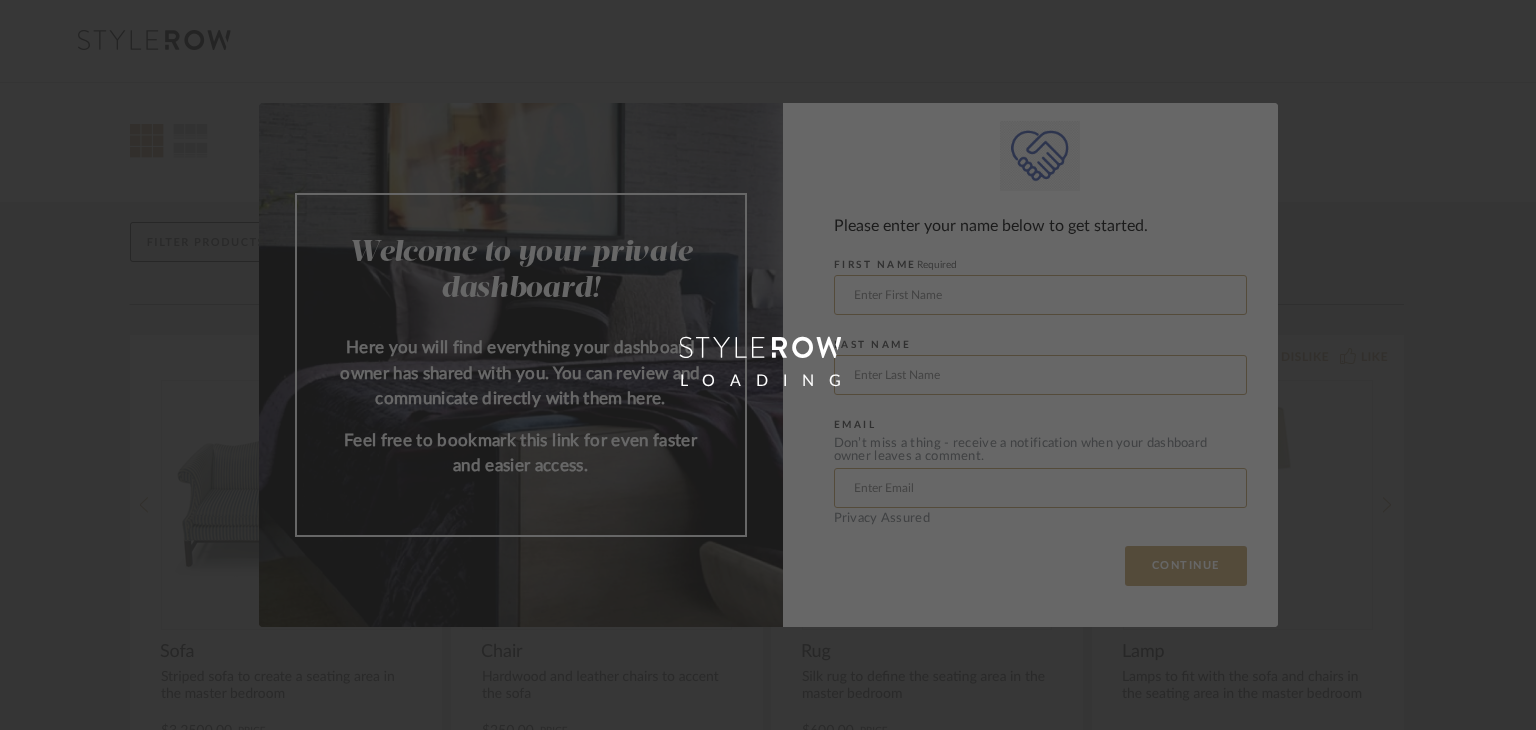 scroll, scrollTop: 0, scrollLeft: 0, axis: both 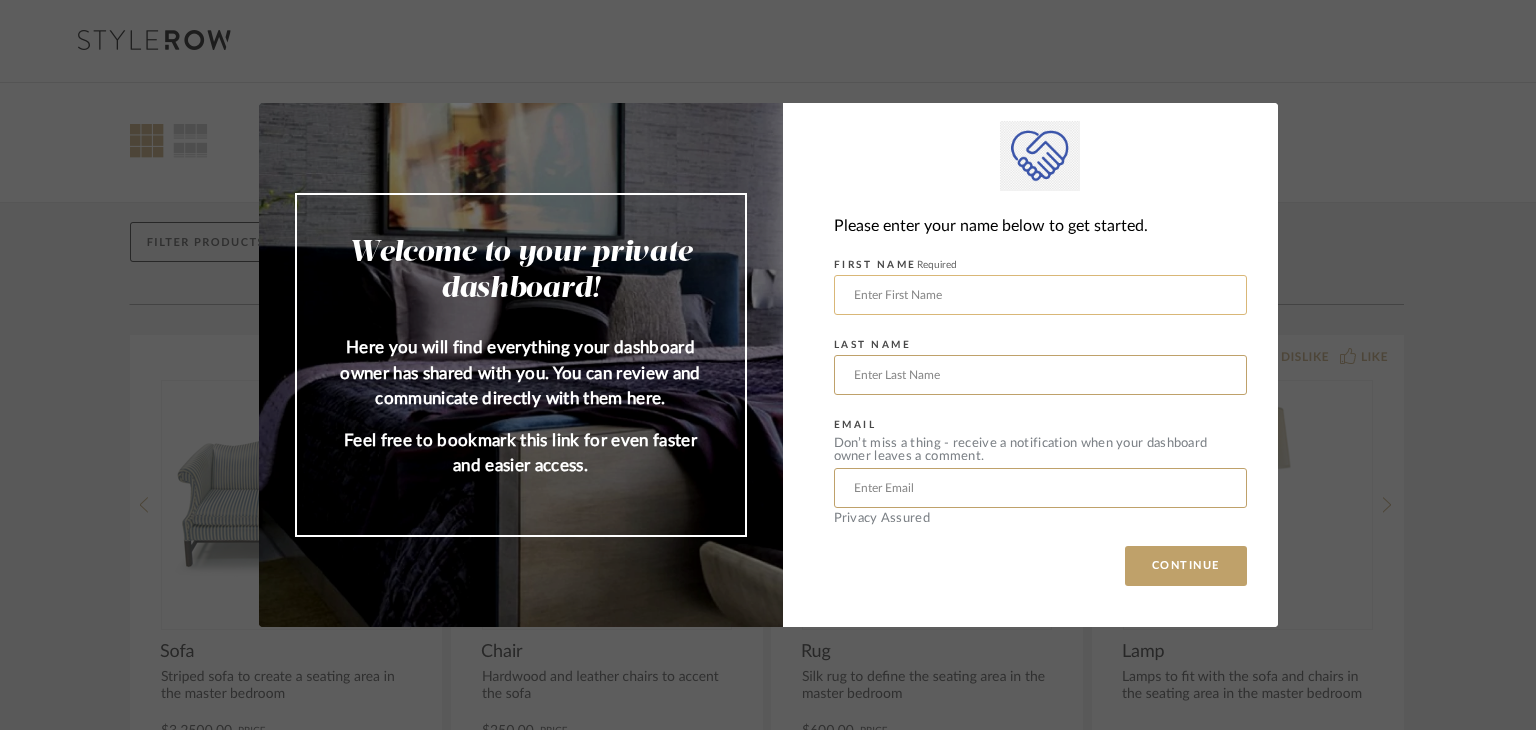 click at bounding box center [1040, 295] 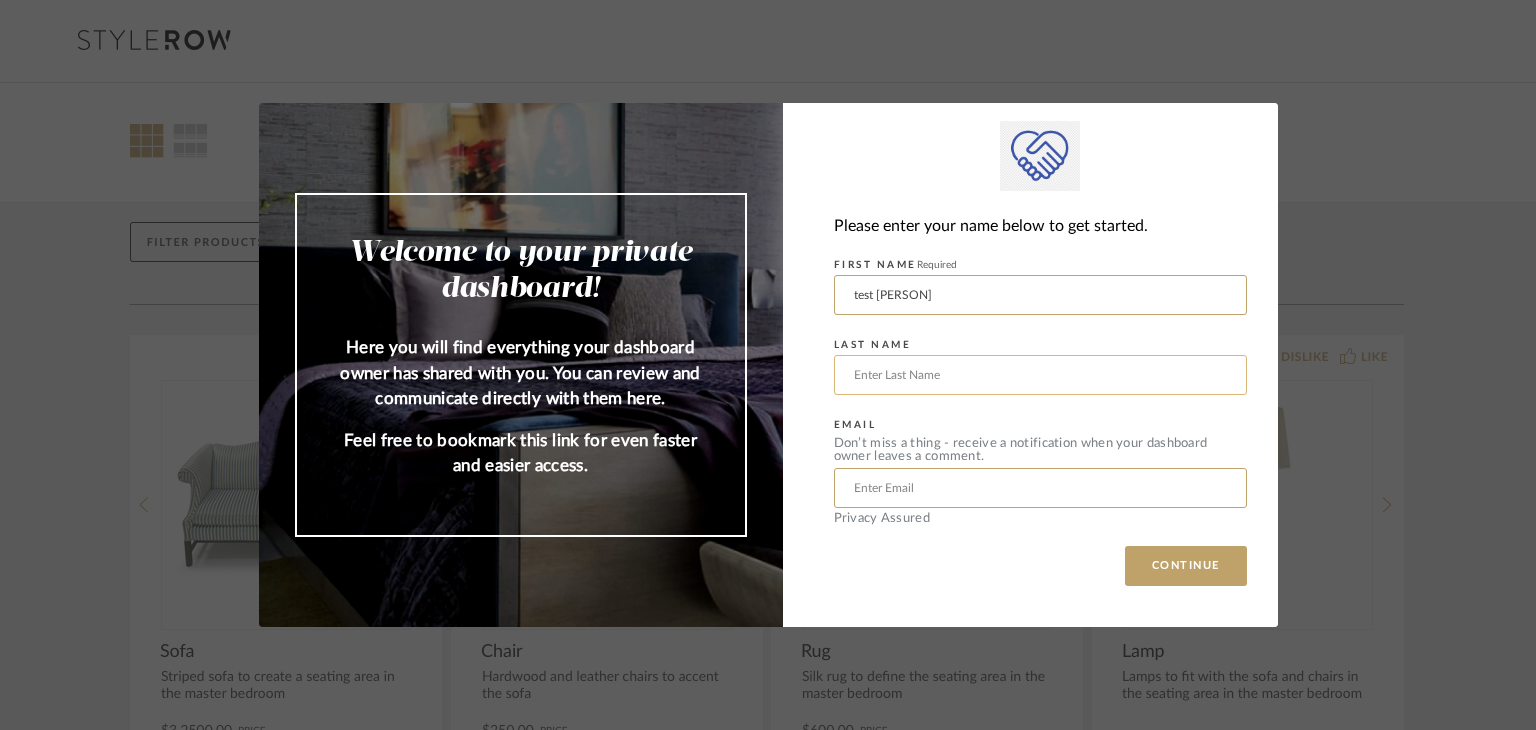 type on "test client" 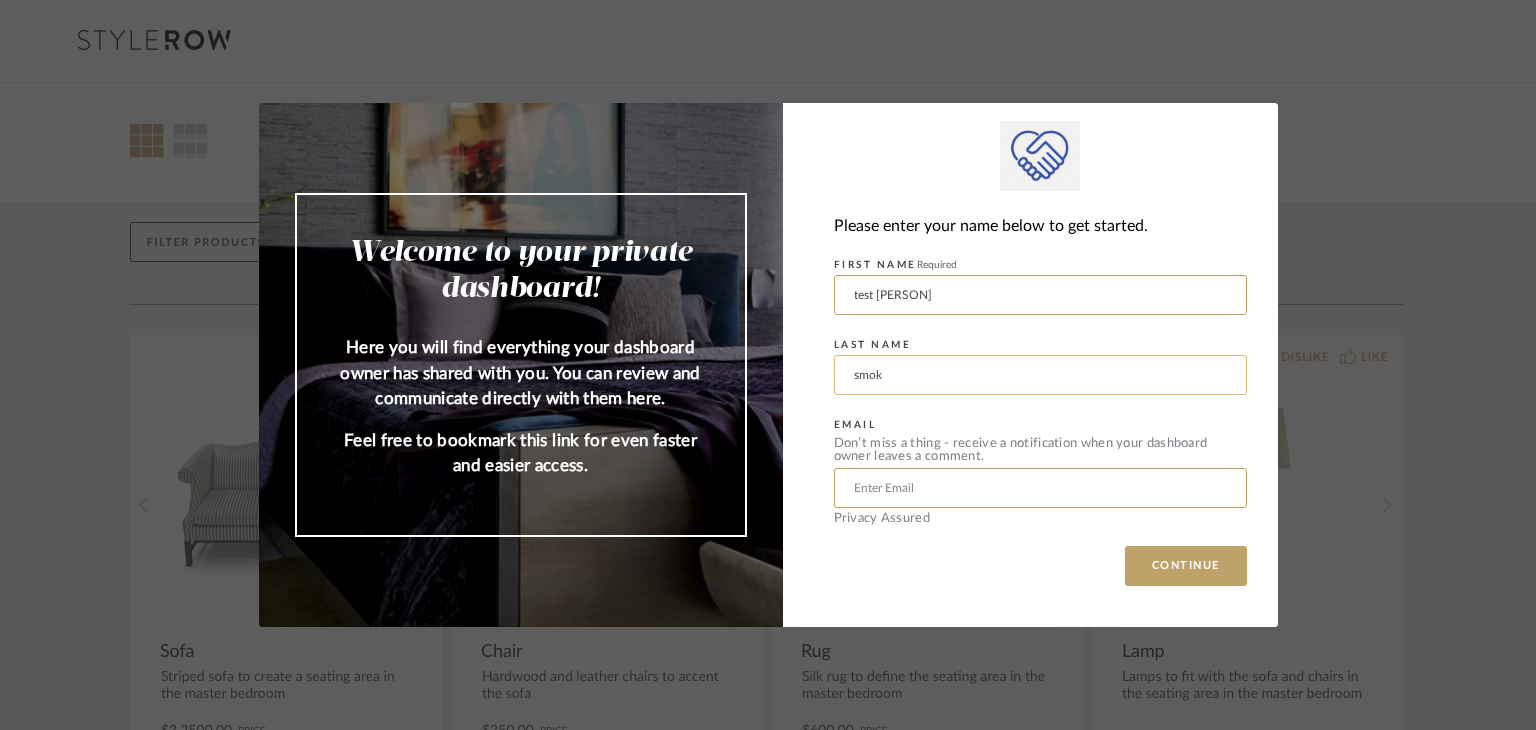 type on "smoke" 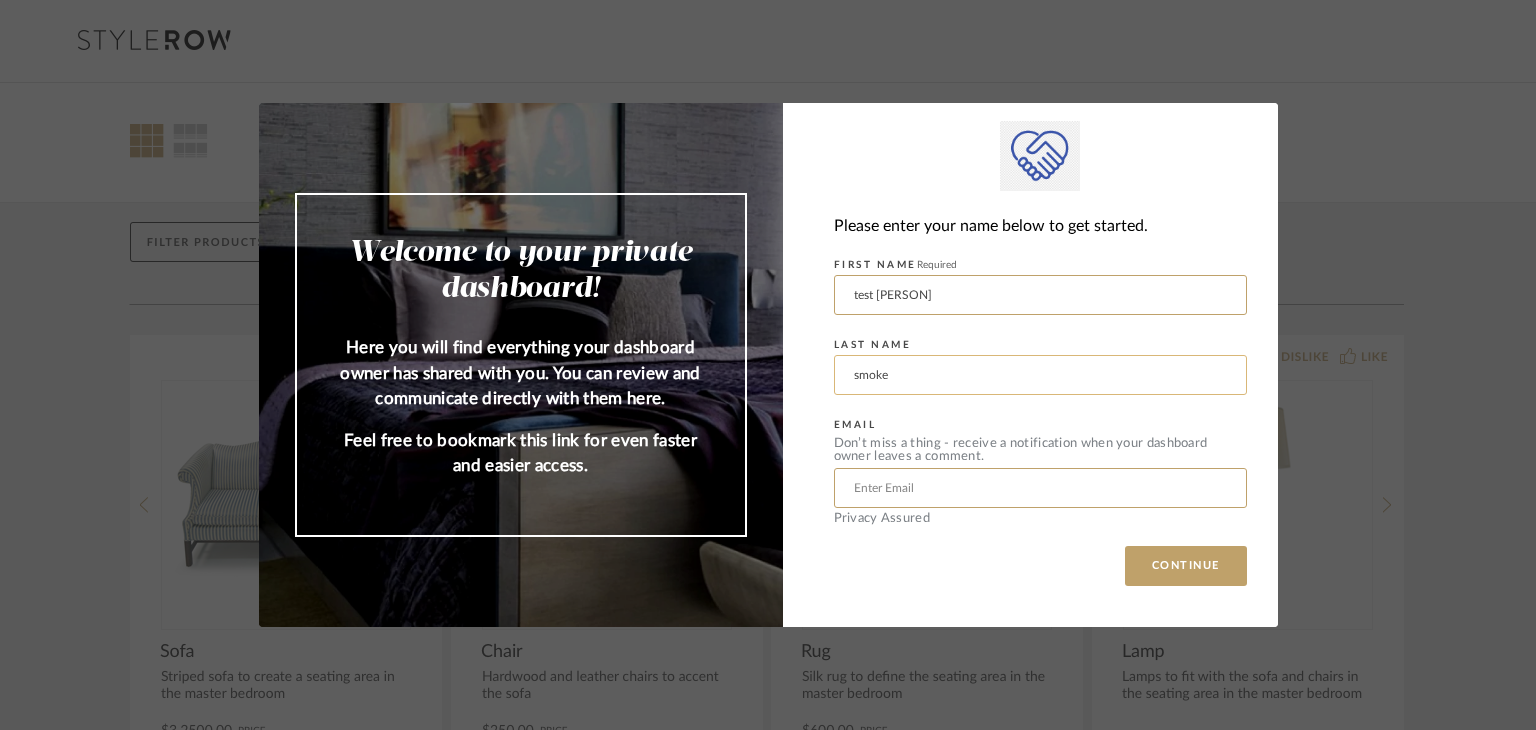 drag, startPoint x: 900, startPoint y: 368, endPoint x: 839, endPoint y: 363, distance: 61.204575 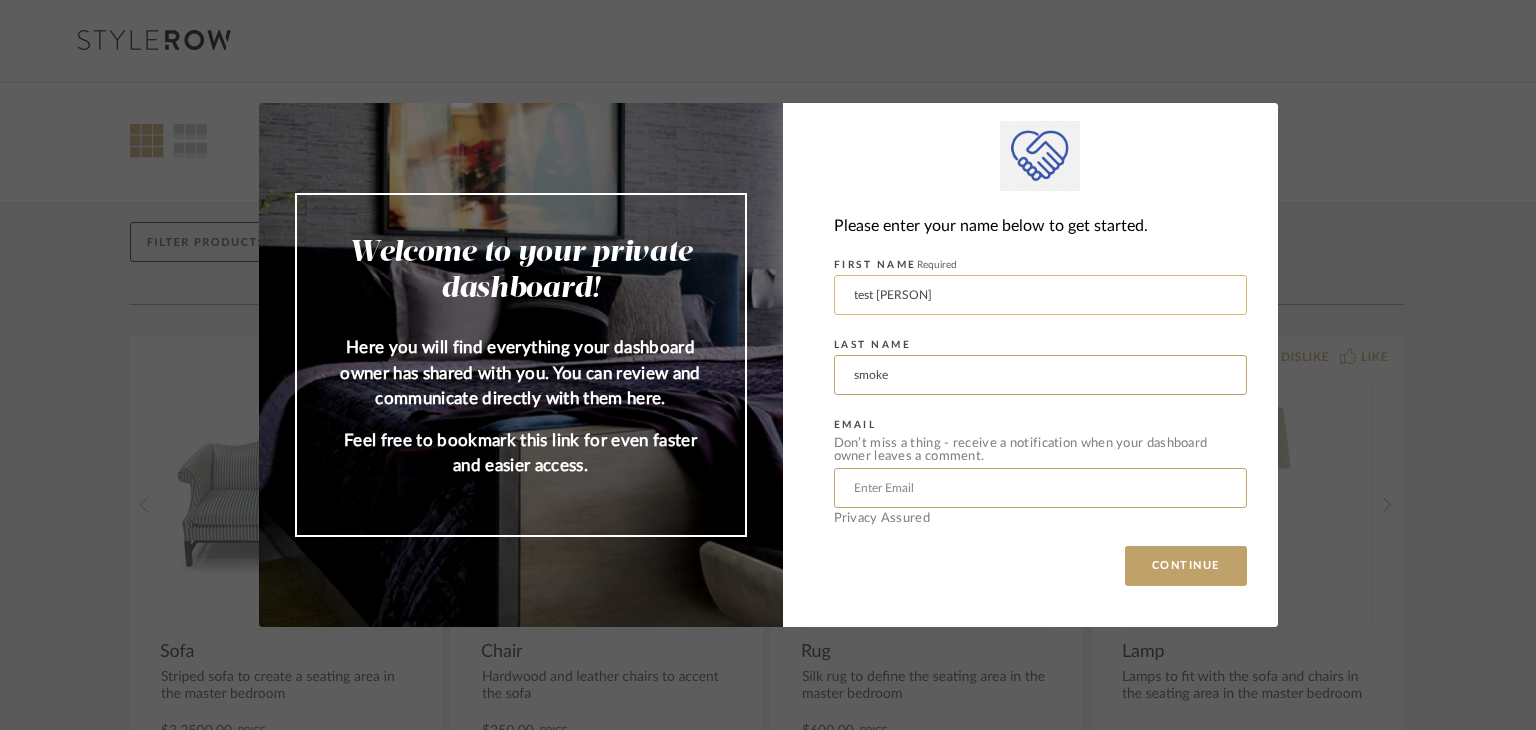 type 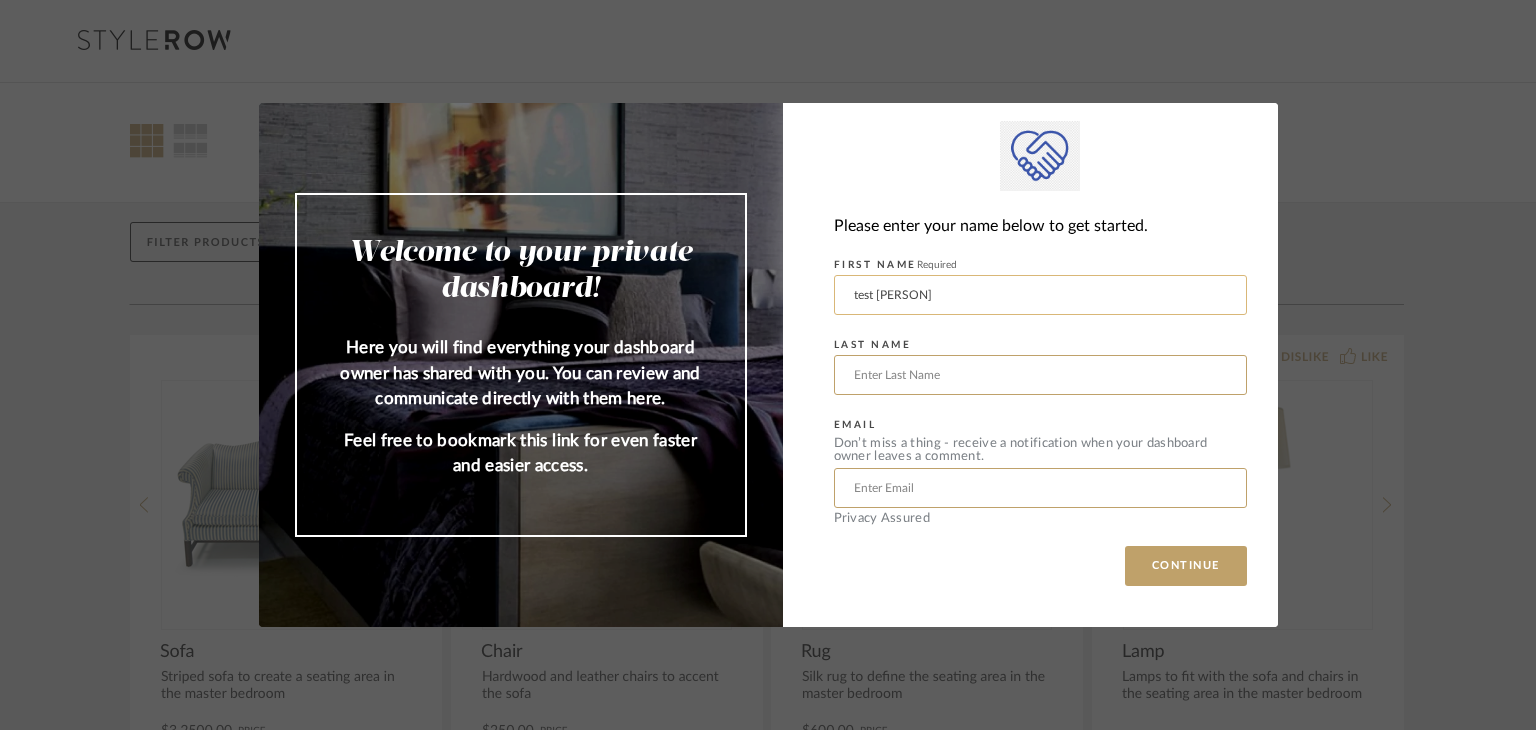 click on "test client" at bounding box center [1040, 295] 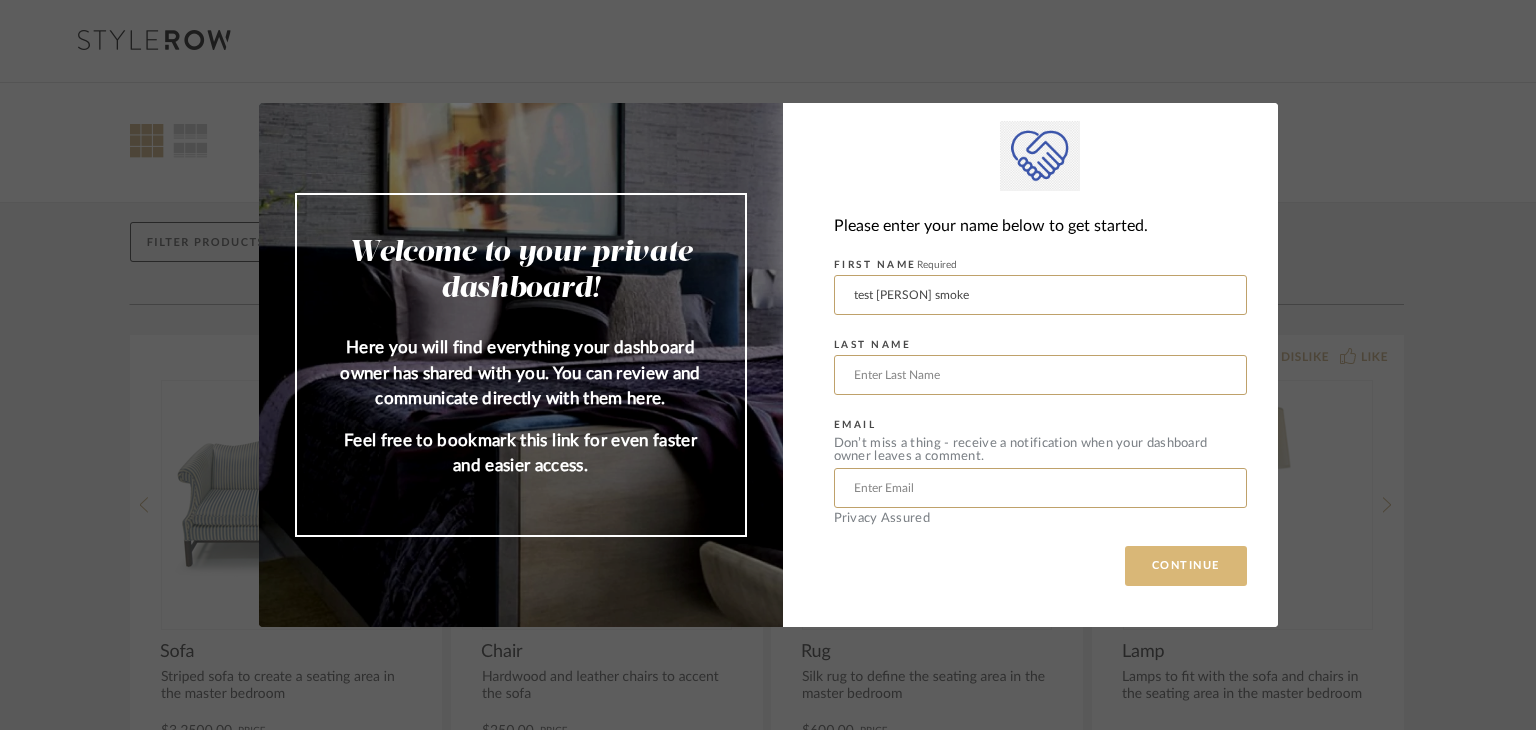 type on "test client smoke" 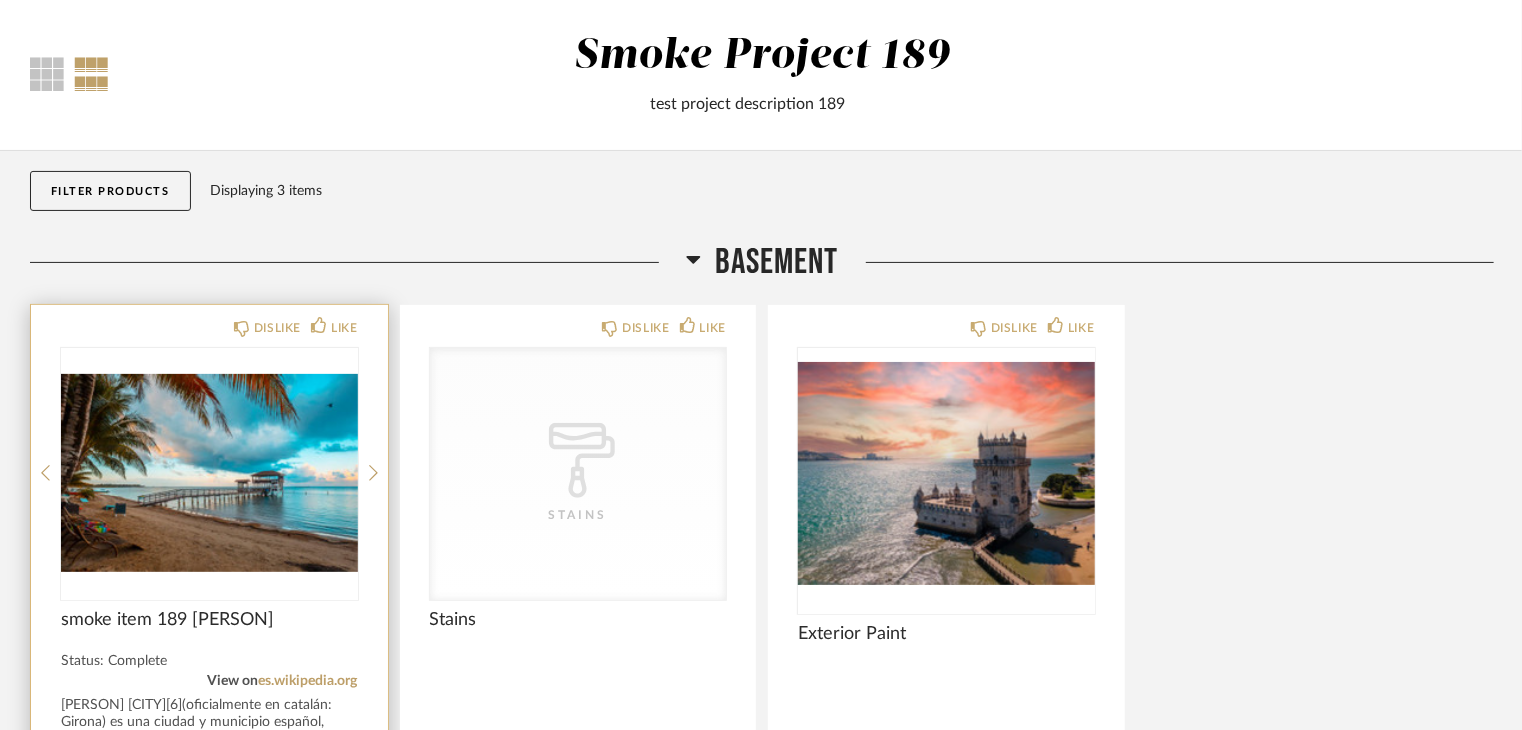 scroll, scrollTop: 40, scrollLeft: 0, axis: vertical 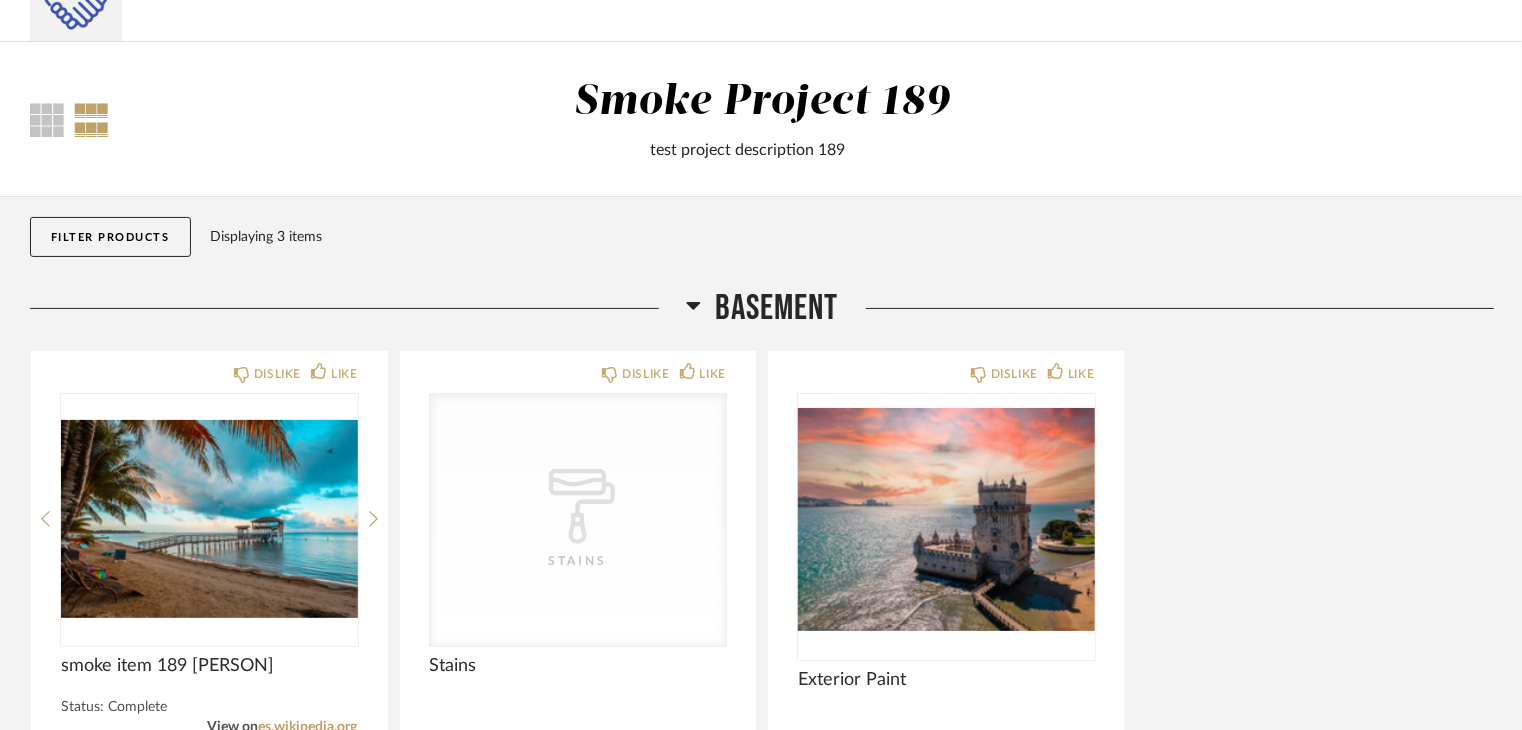 click on "Filter Products" 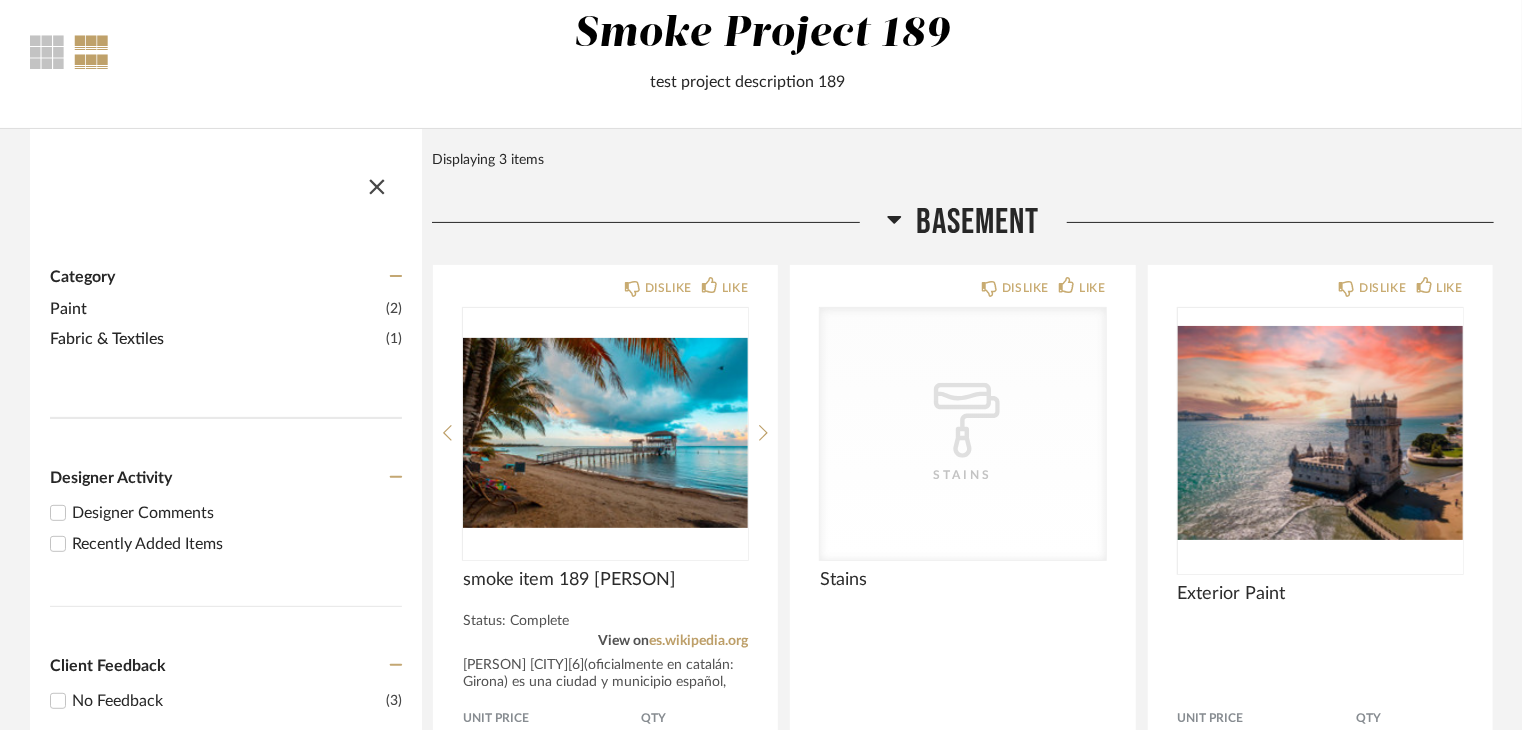 scroll, scrollTop: 0, scrollLeft: 0, axis: both 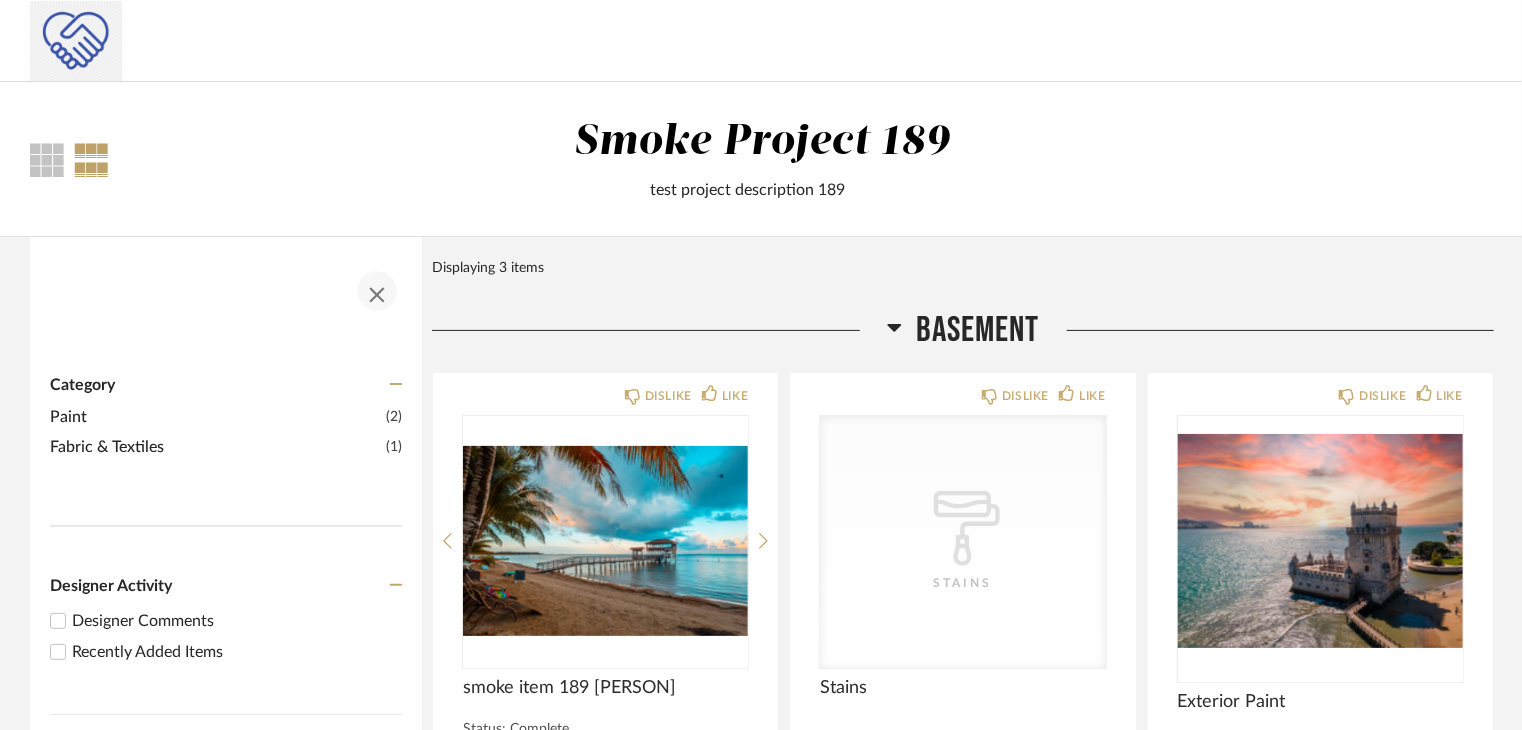 click 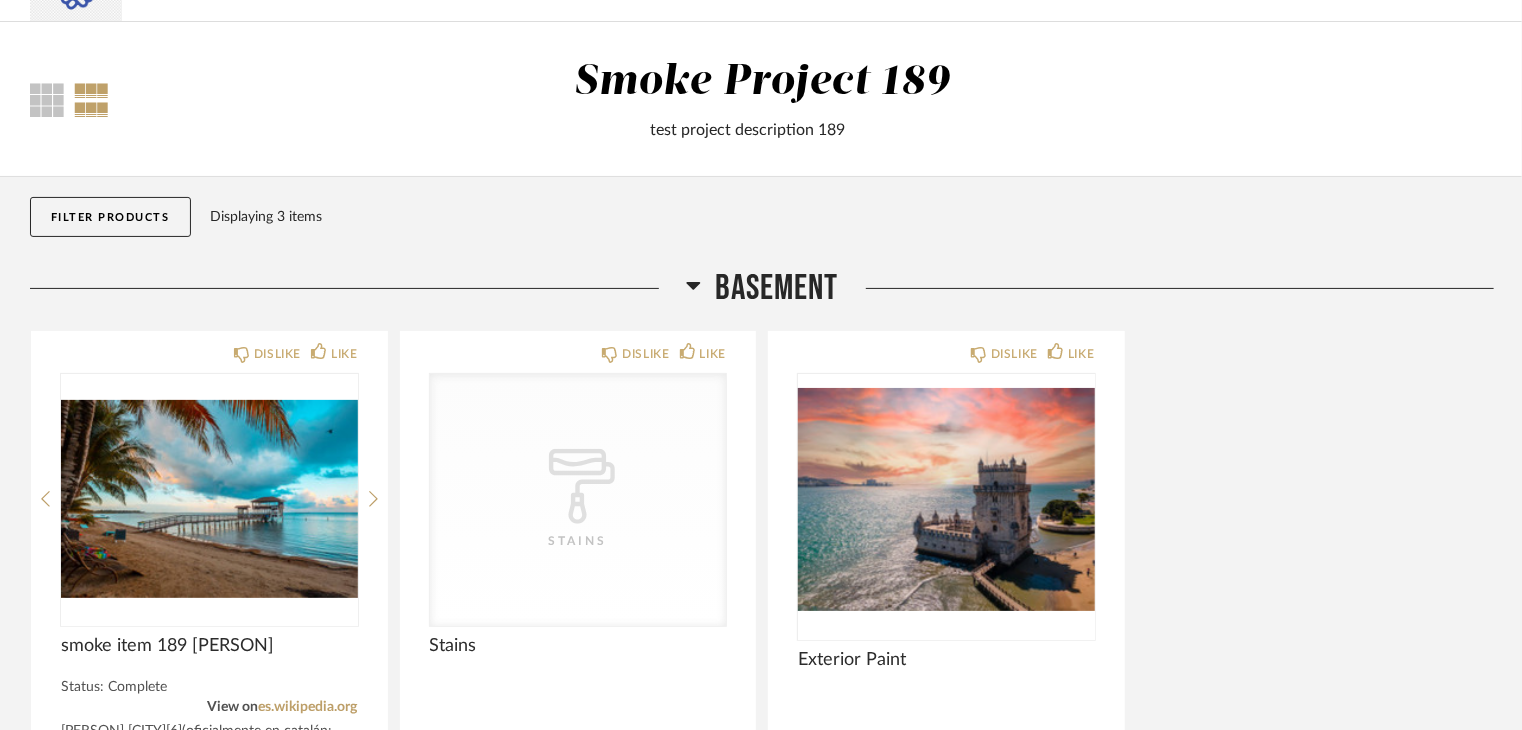 scroll, scrollTop: 200, scrollLeft: 0, axis: vertical 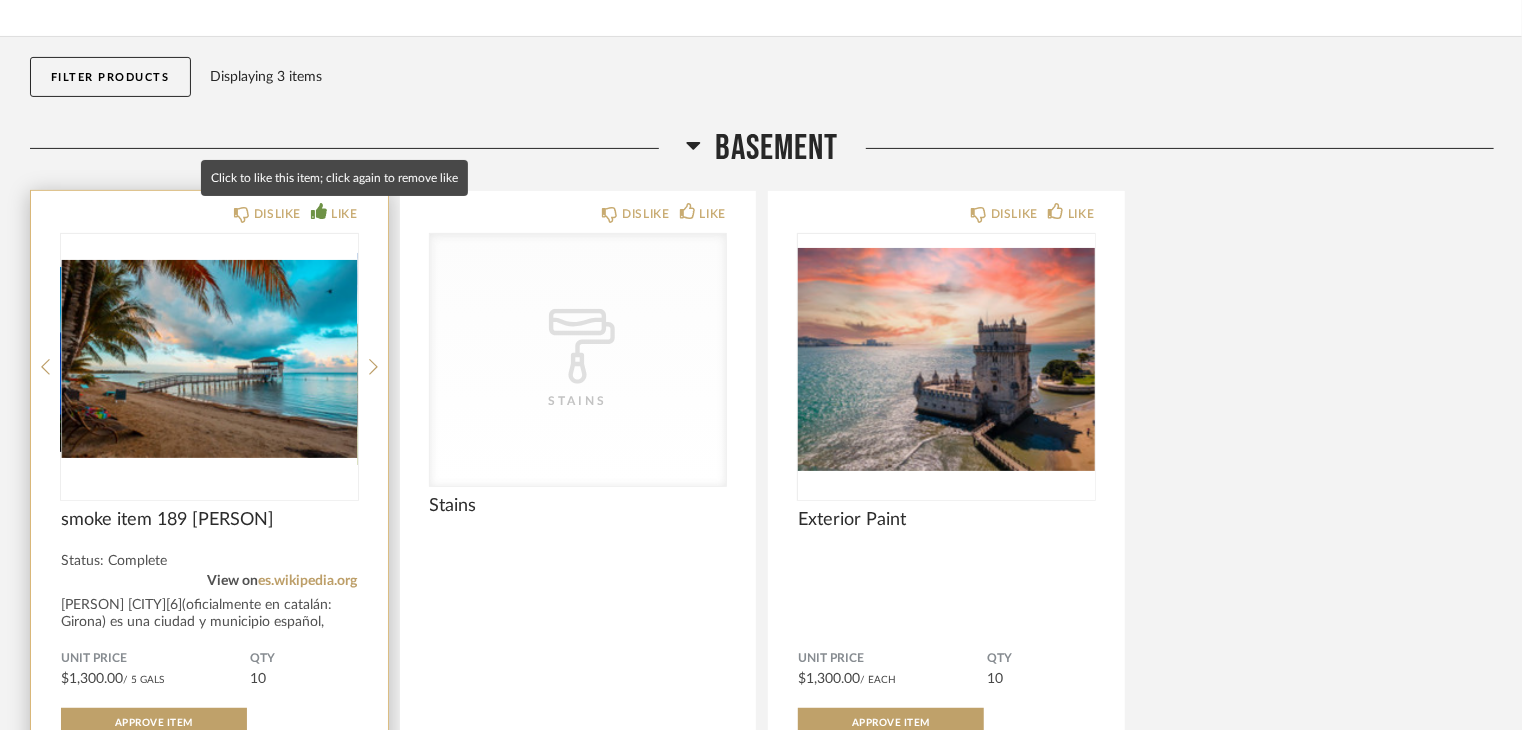 click 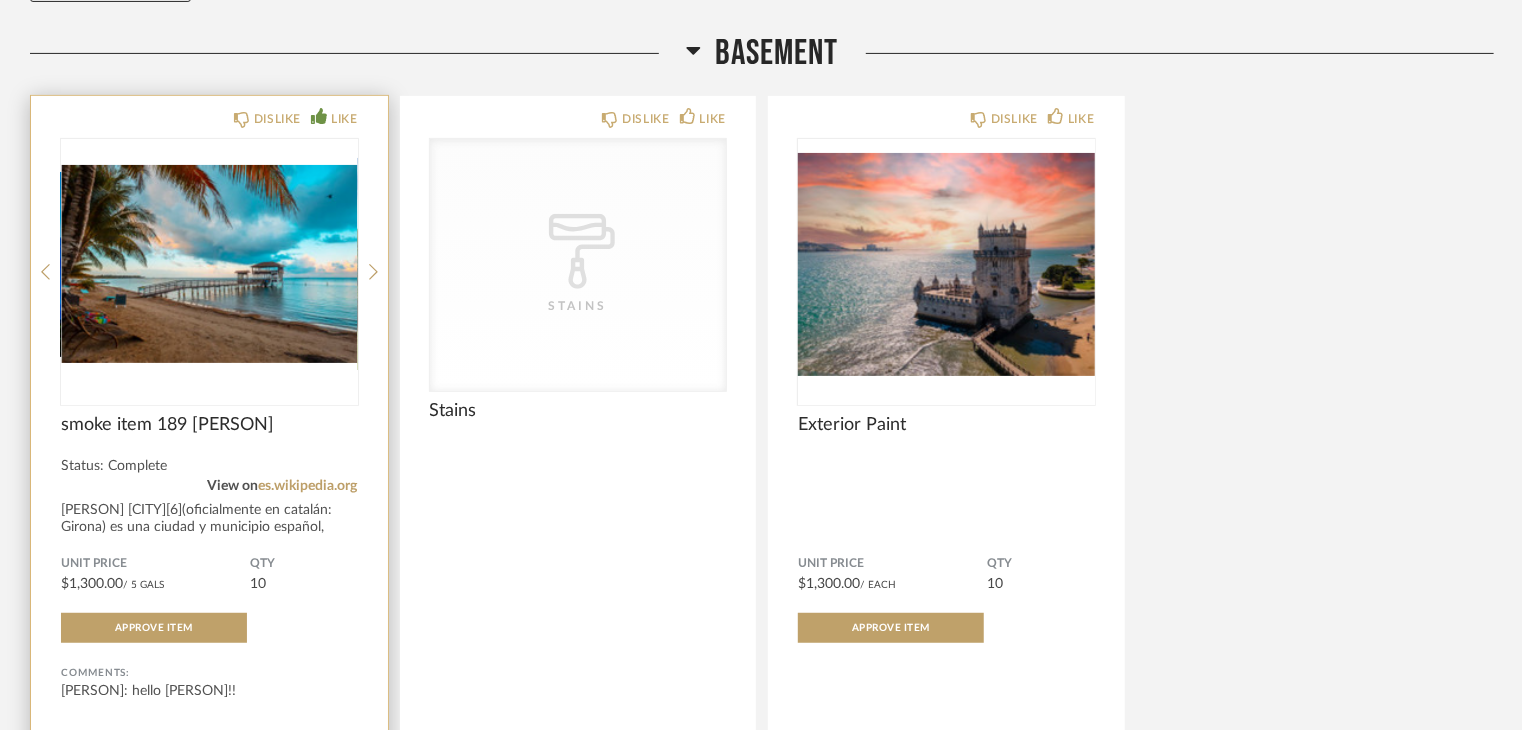 scroll, scrollTop: 300, scrollLeft: 0, axis: vertical 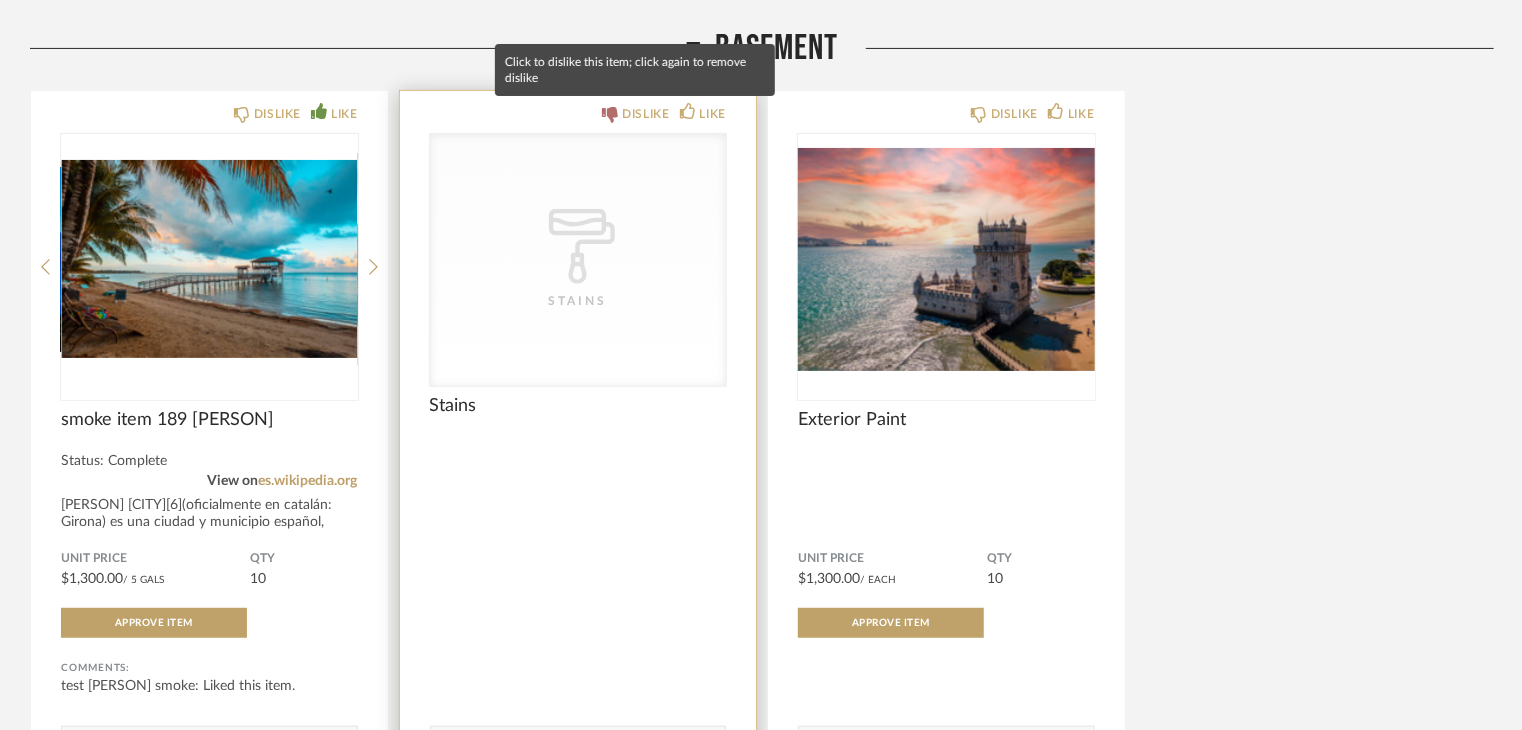click 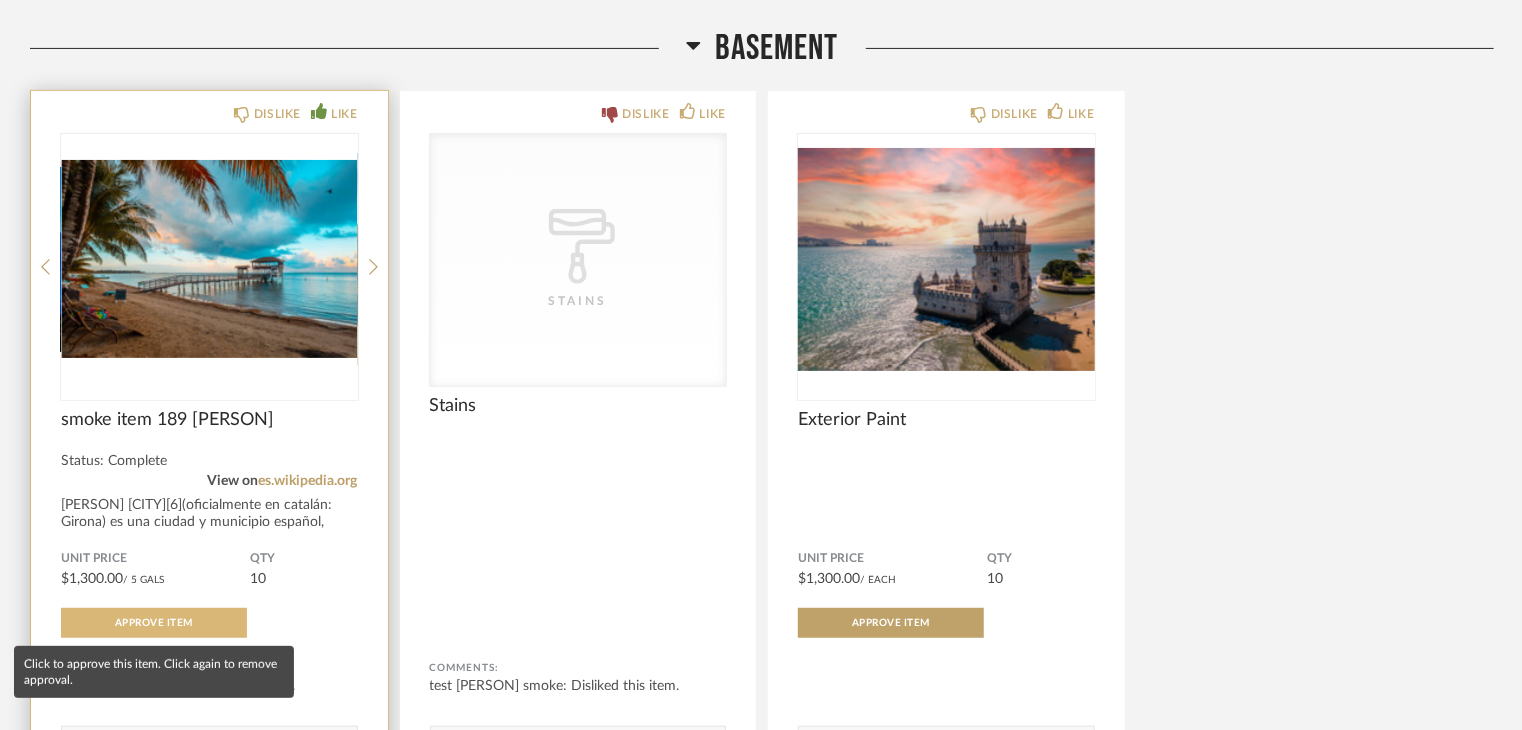 click on "Approve Item" 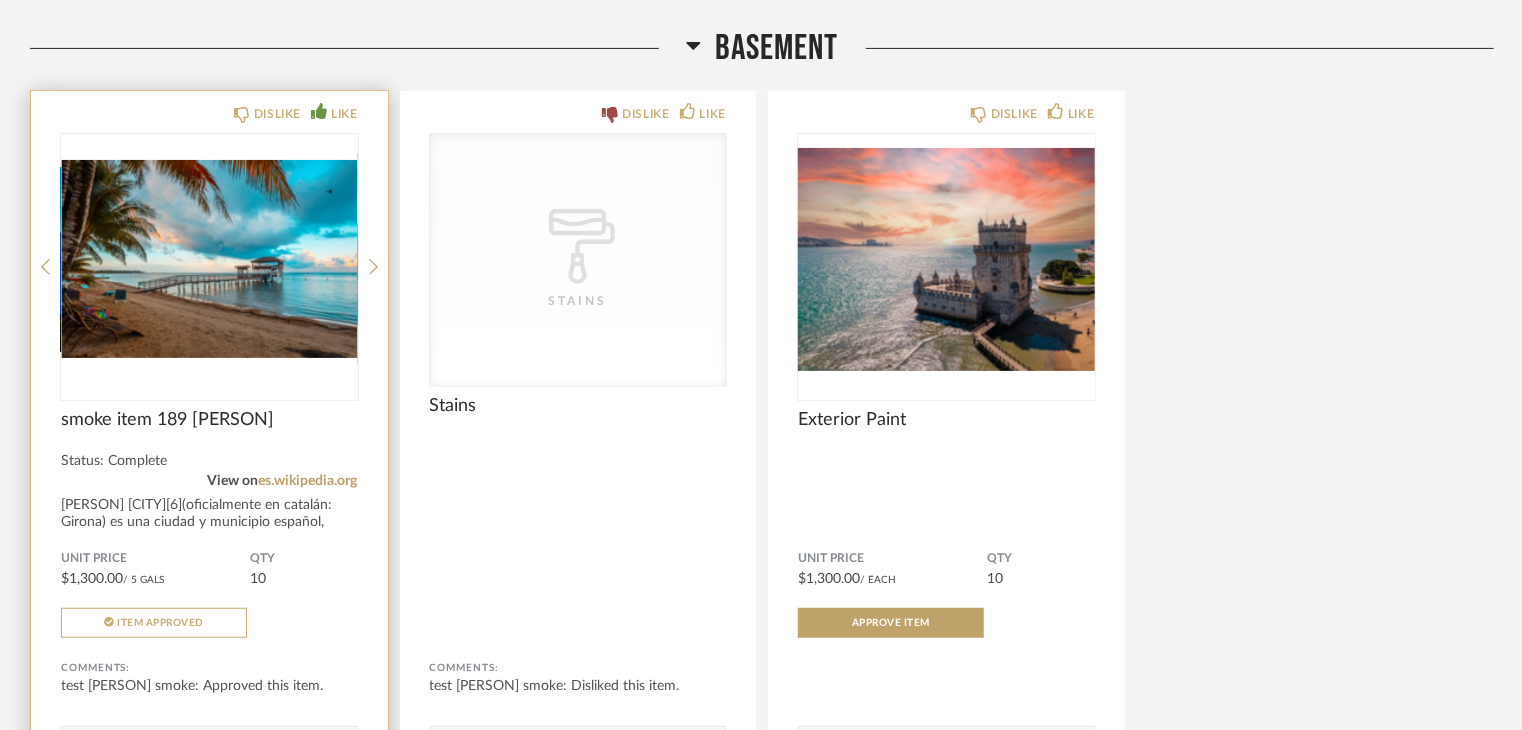 click at bounding box center [209, 259] 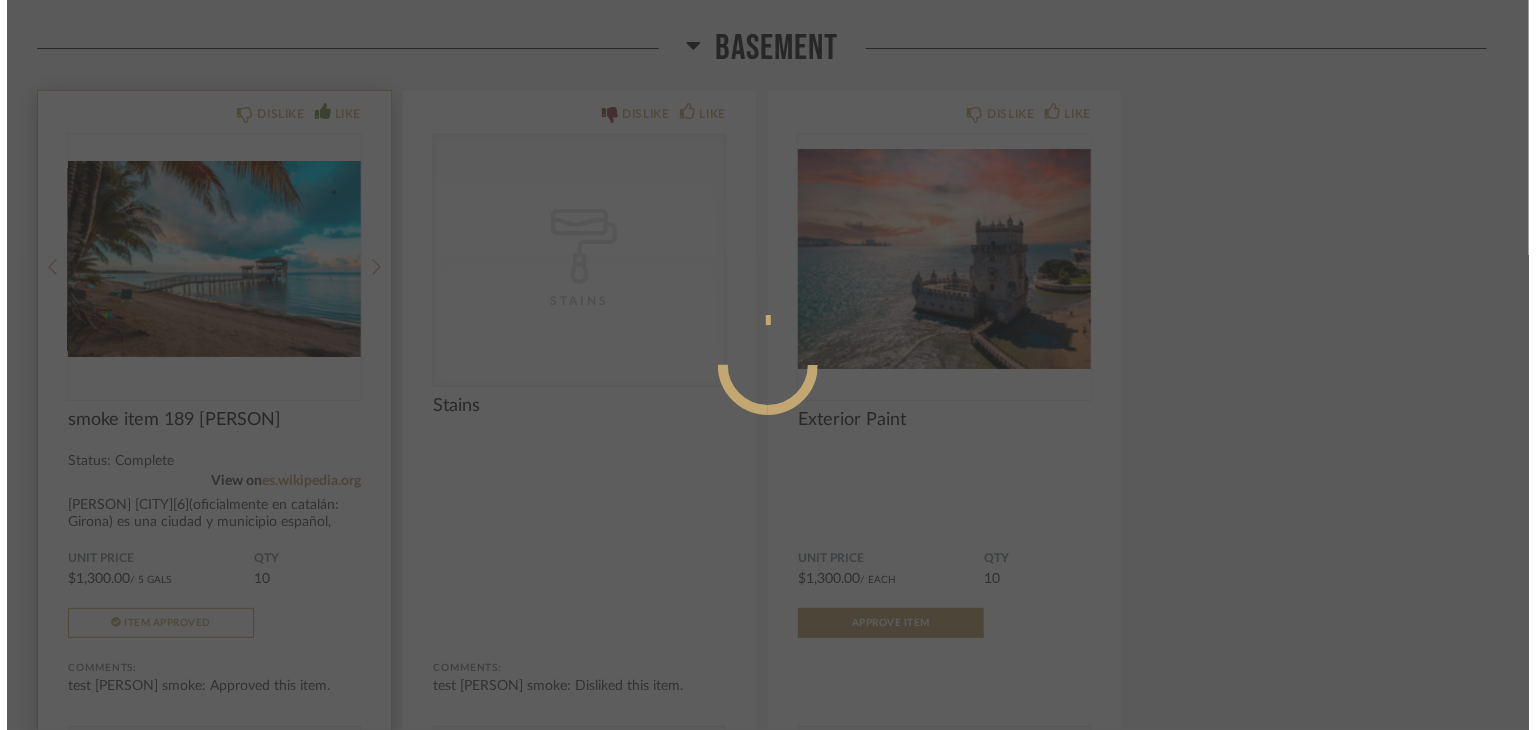 scroll, scrollTop: 0, scrollLeft: 0, axis: both 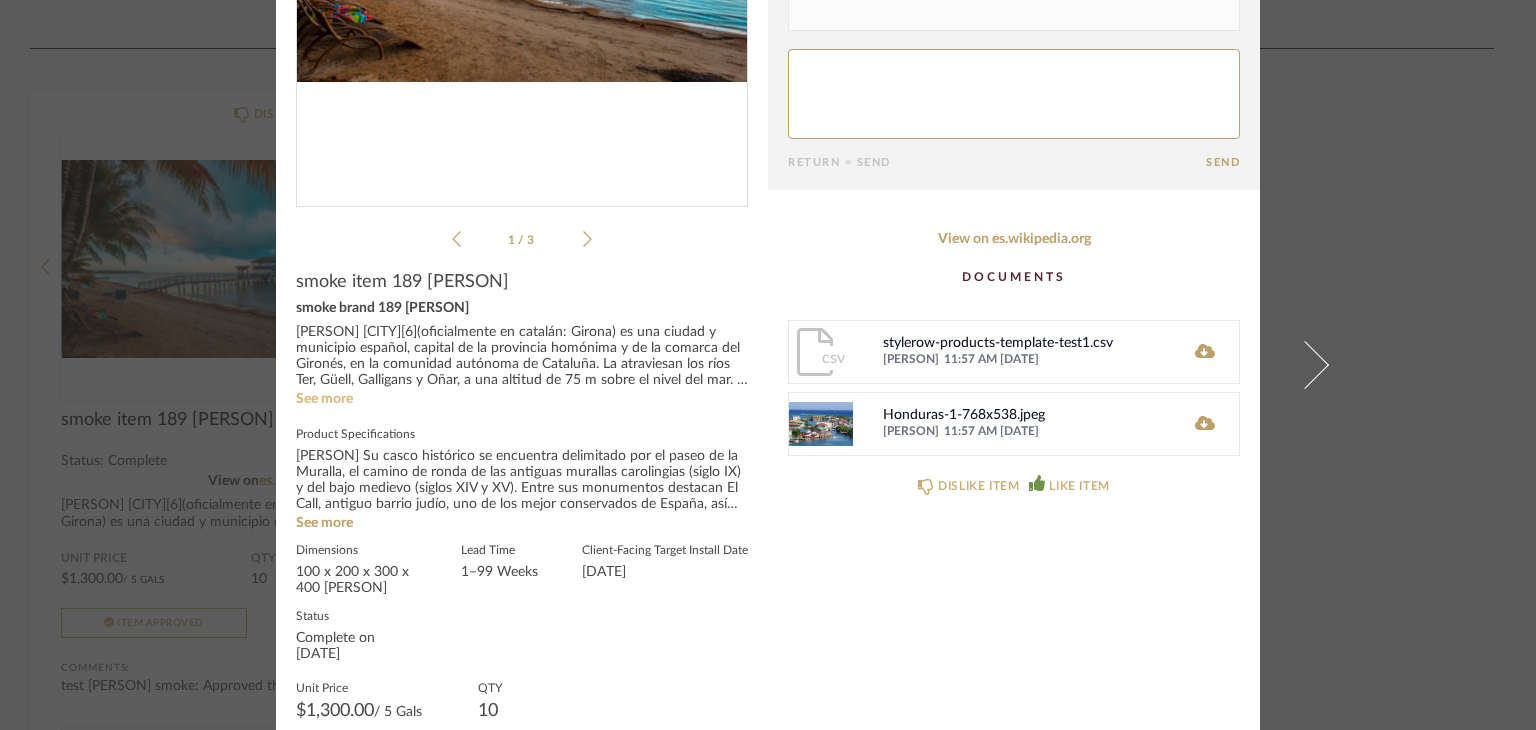 click on "See more" 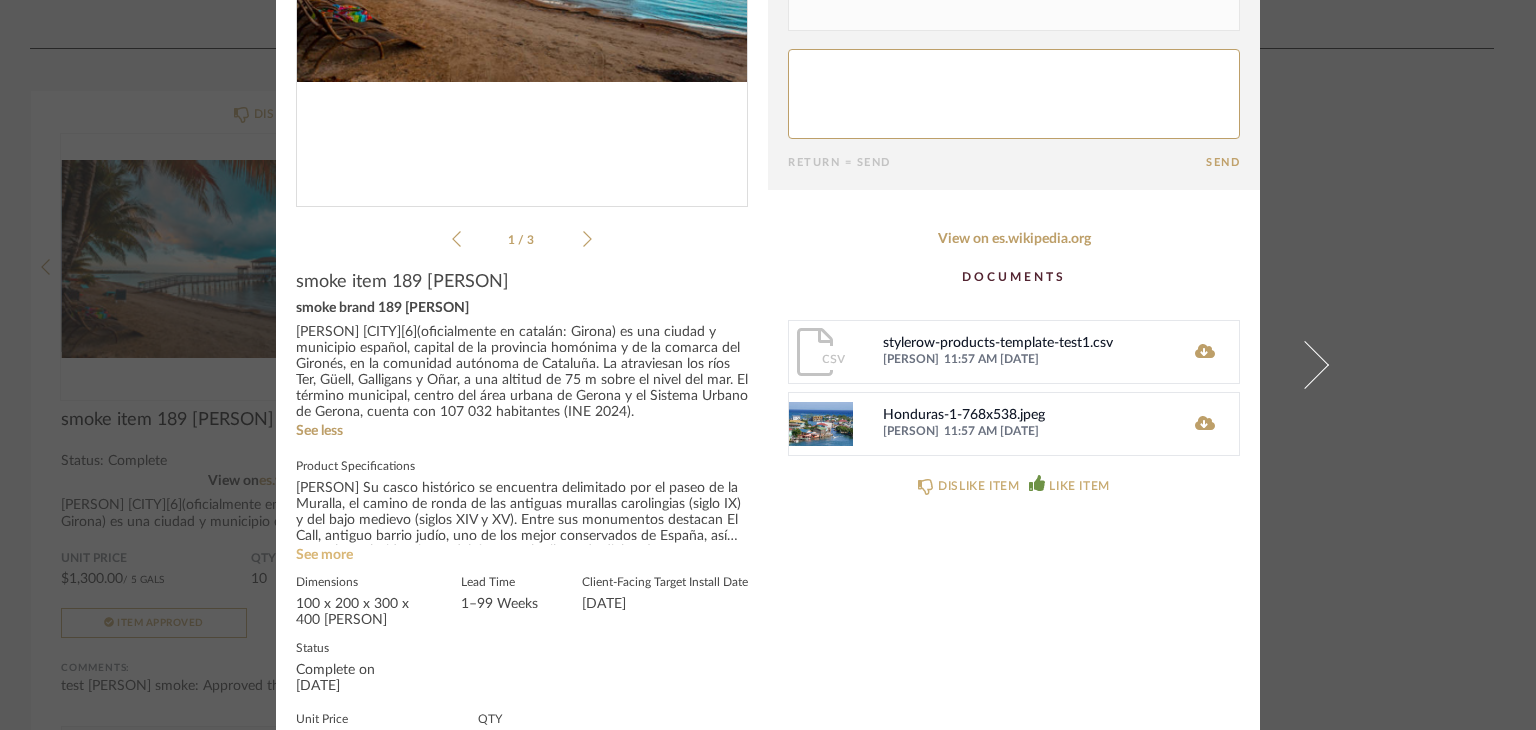 click on "See more" 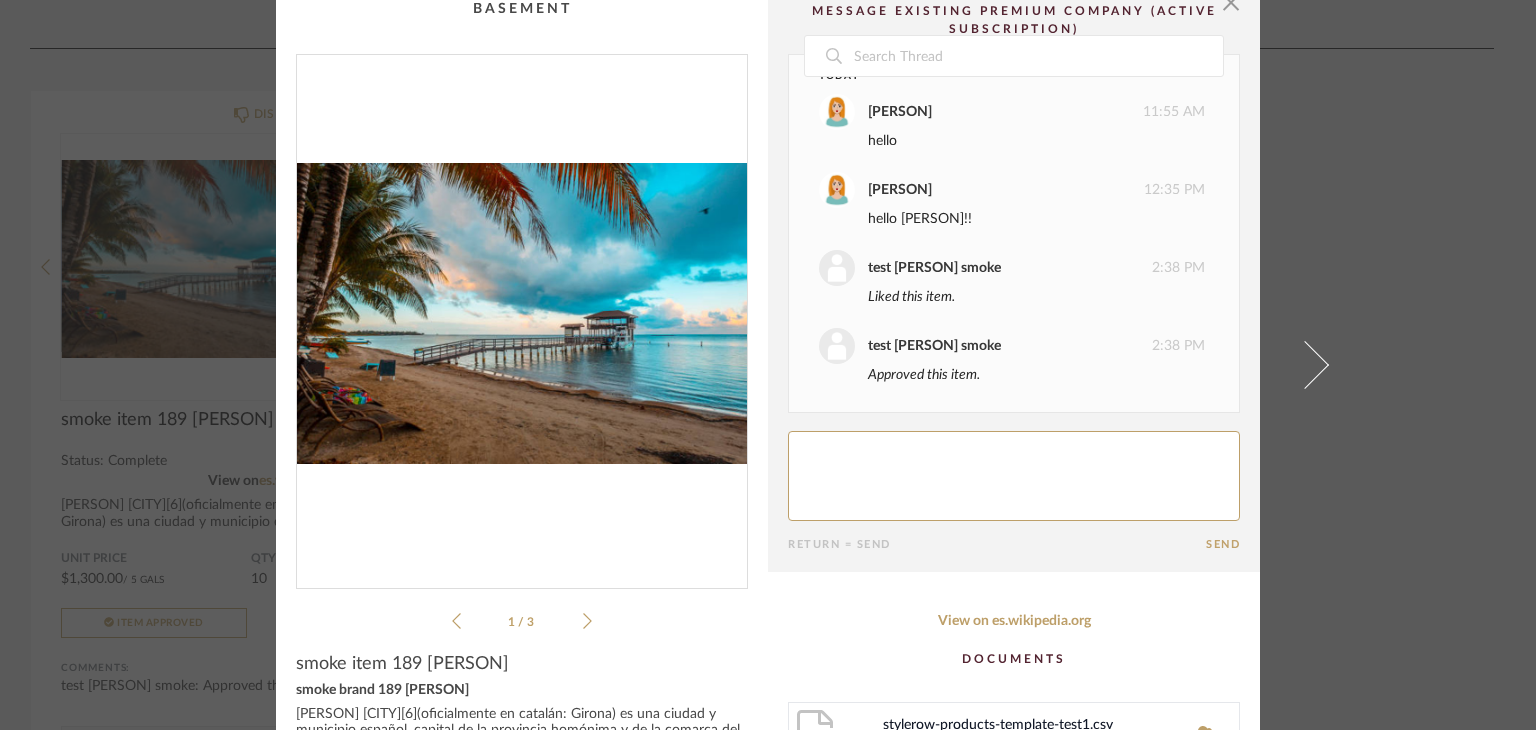 scroll, scrollTop: 0, scrollLeft: 0, axis: both 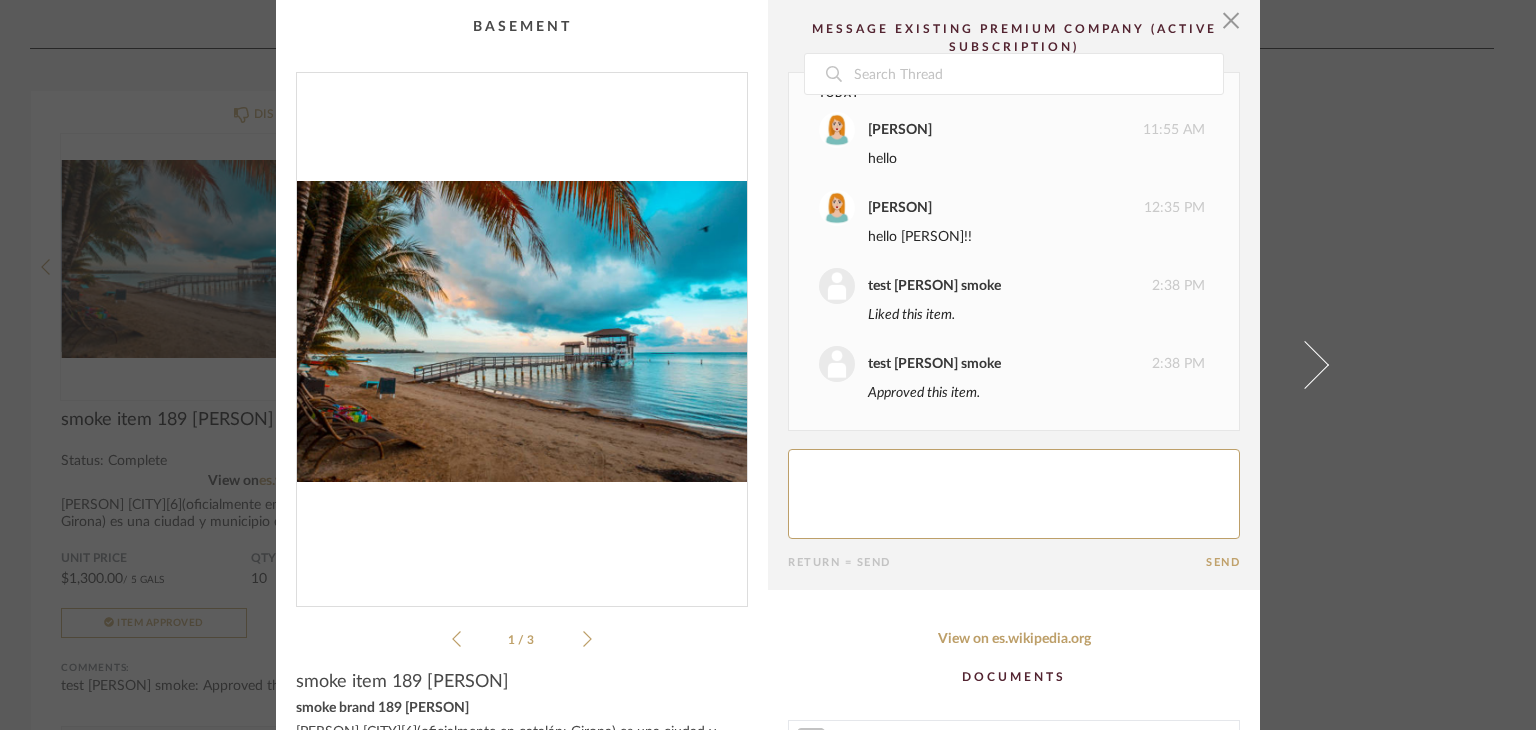 click 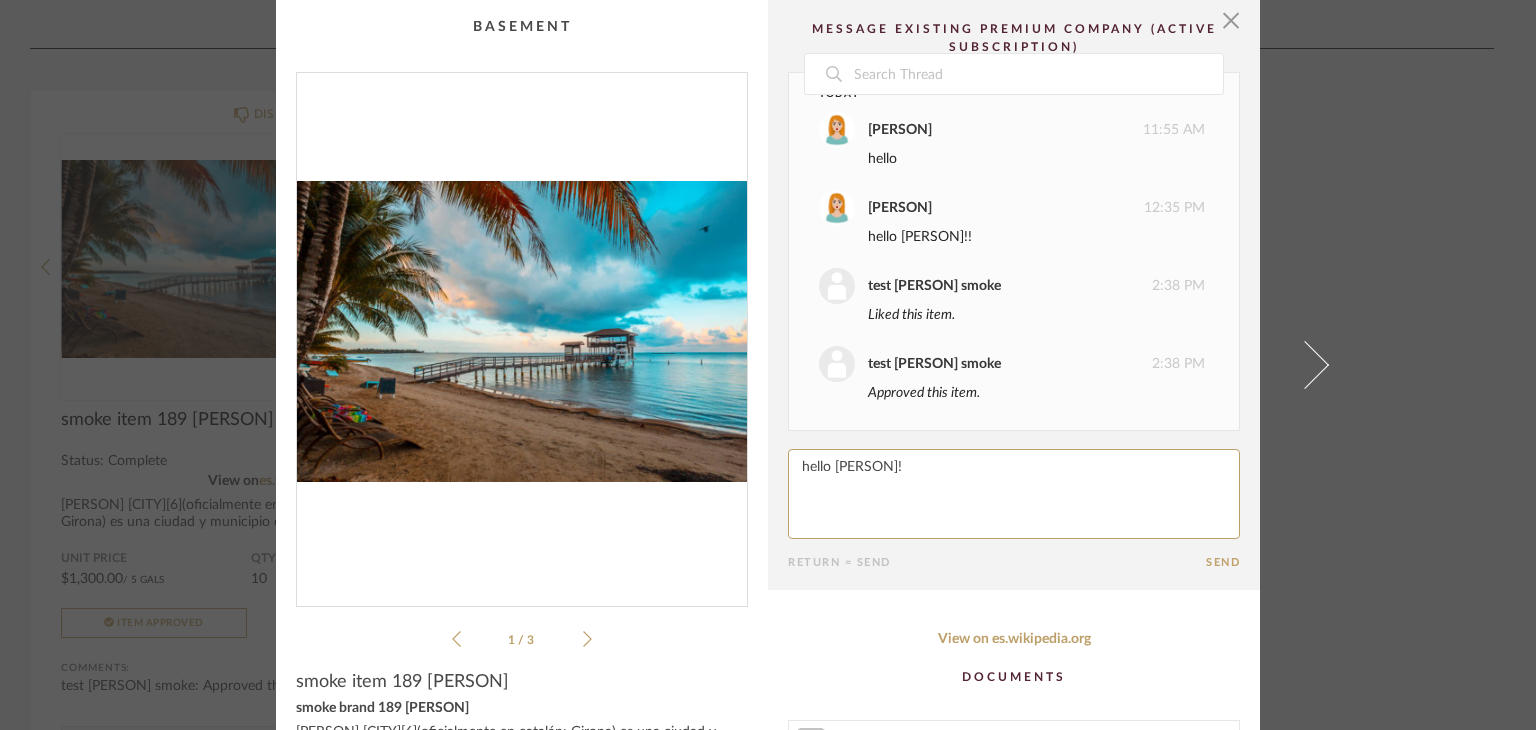 type on "hello designer!!" 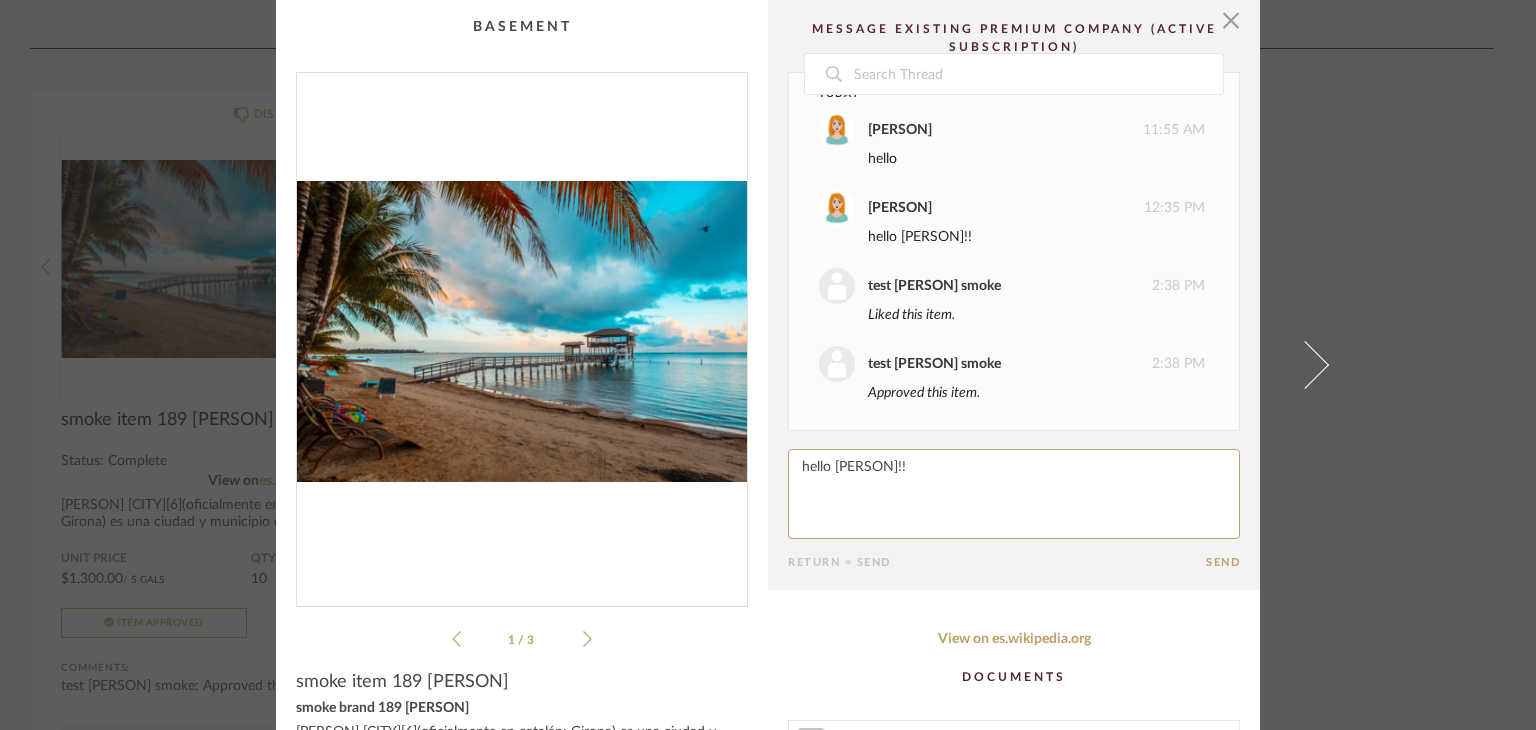 type 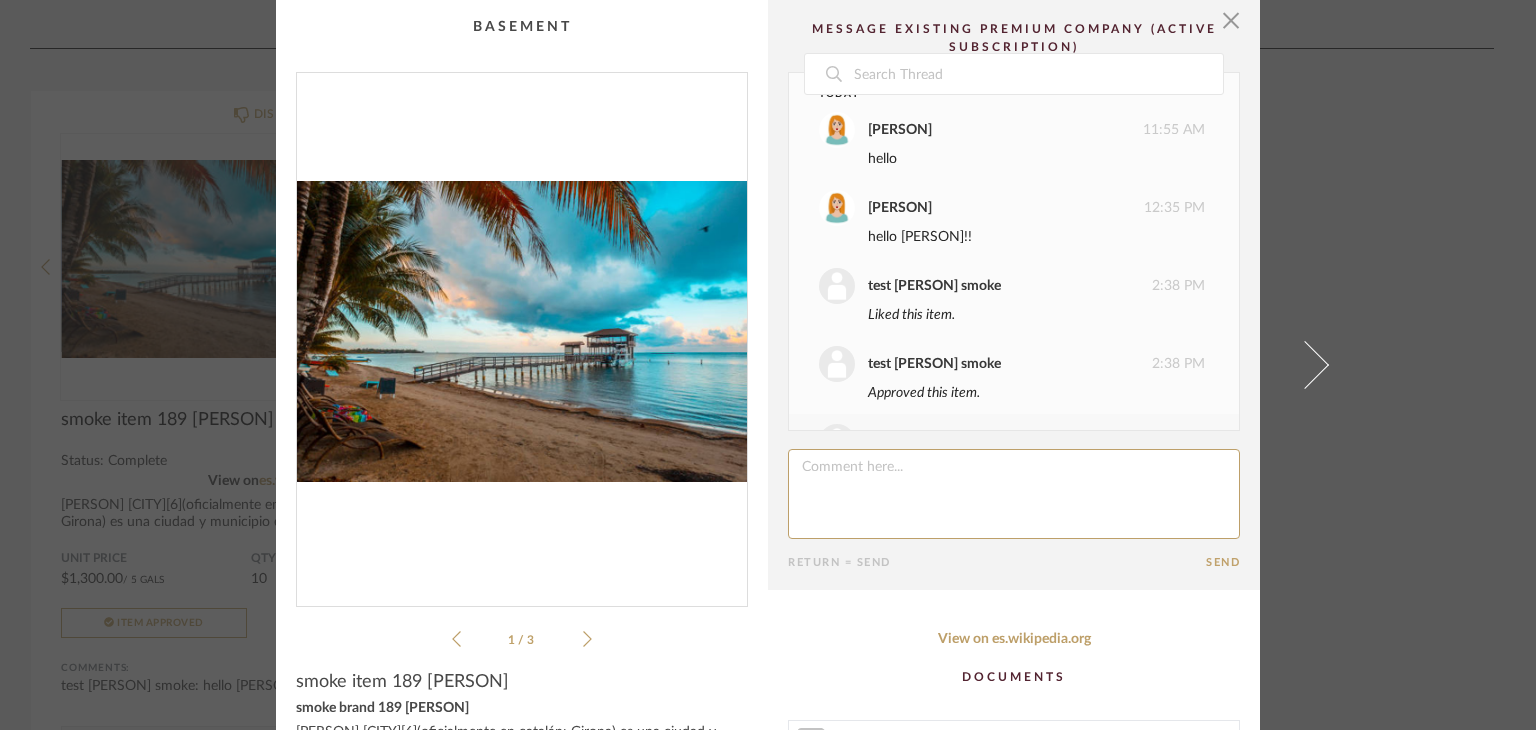 scroll, scrollTop: 100, scrollLeft: 0, axis: vertical 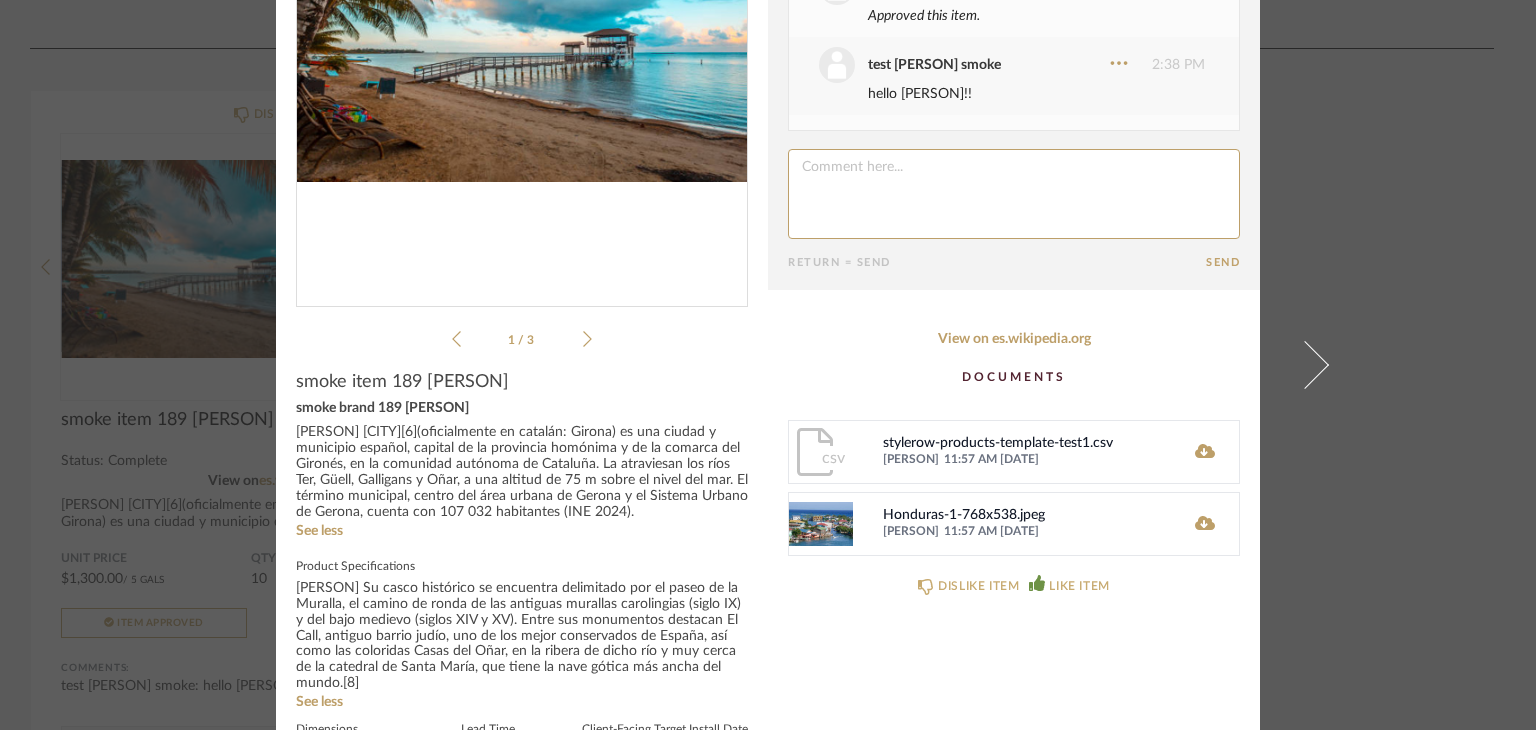 click at bounding box center (821, 524) 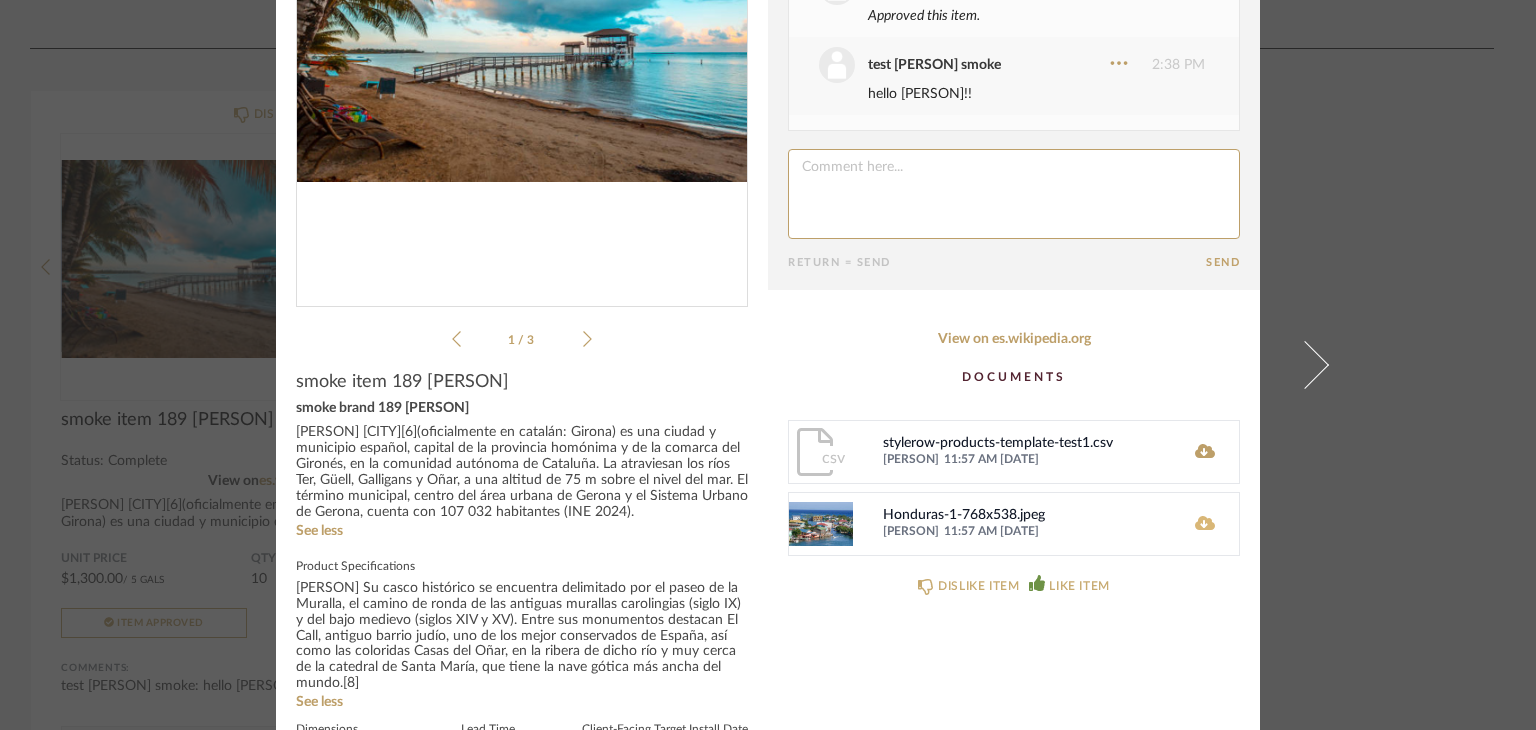 click 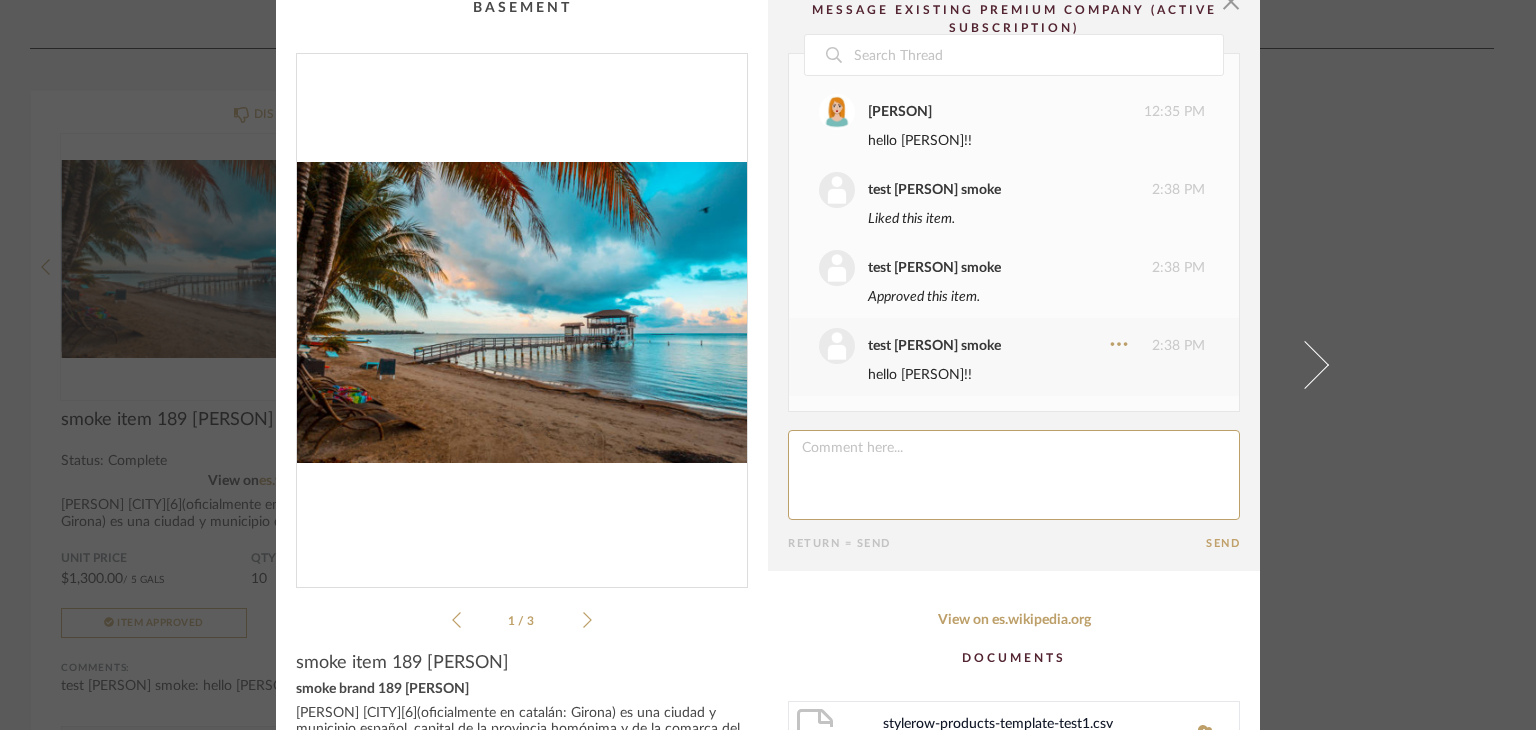 scroll, scrollTop: 0, scrollLeft: 0, axis: both 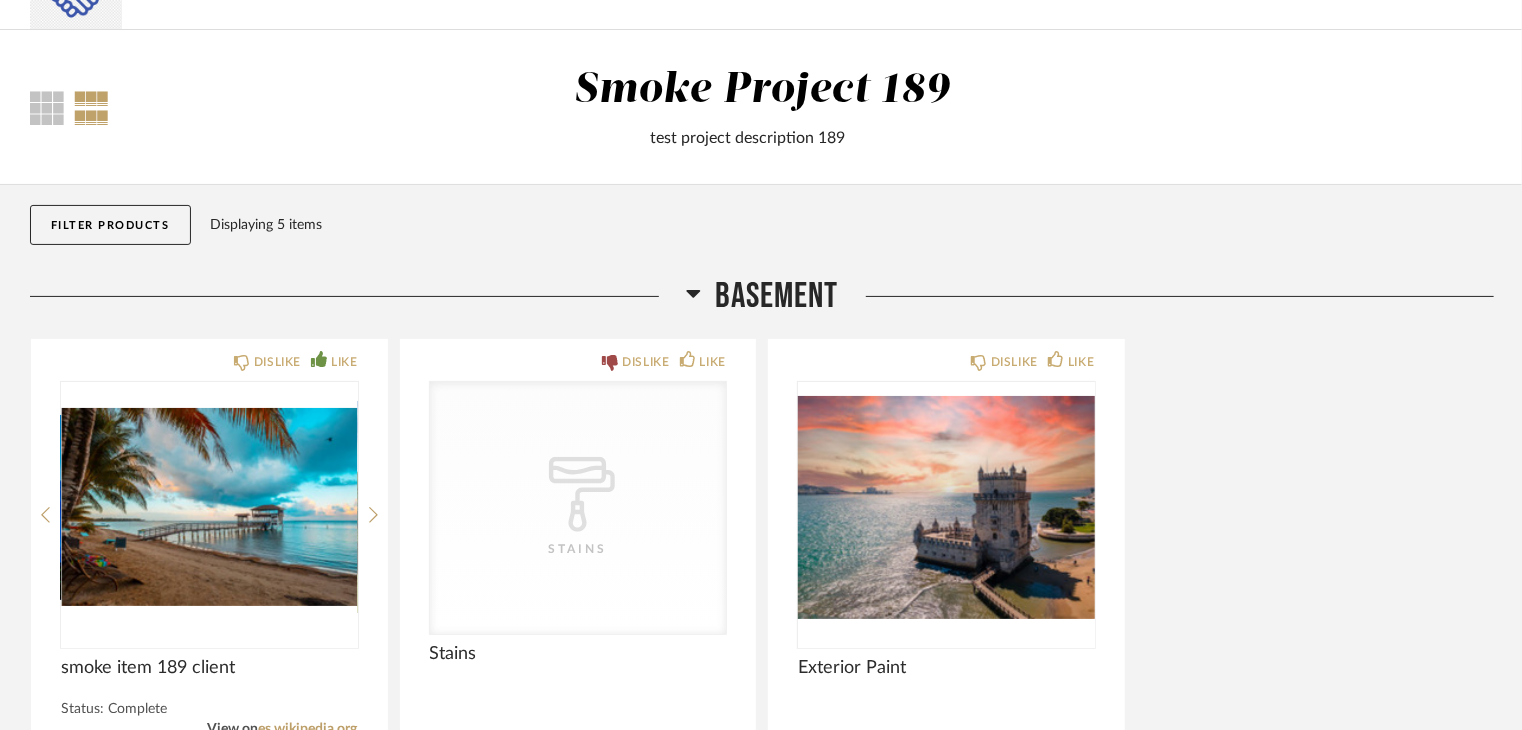 click on "Filter Products" 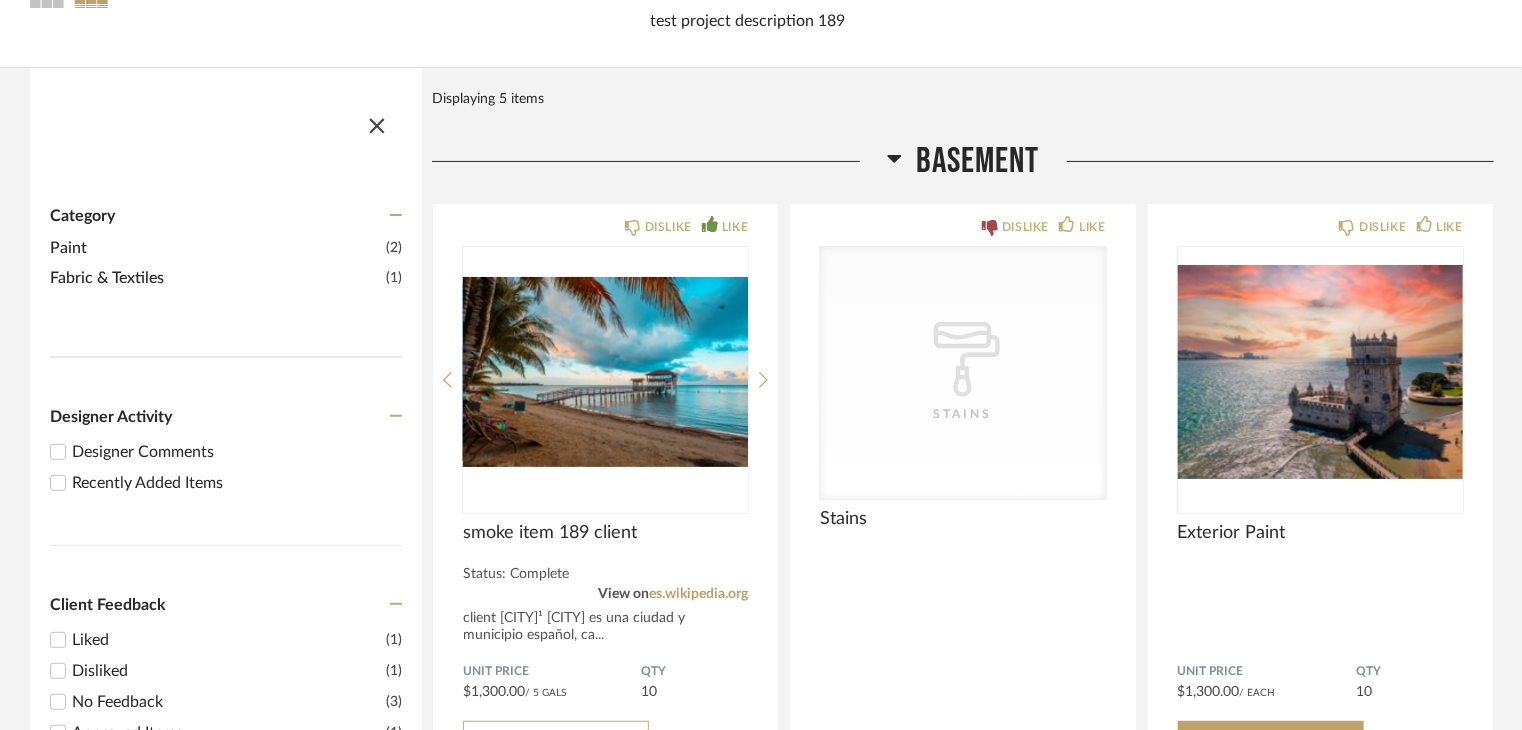 scroll, scrollTop: 552, scrollLeft: 0, axis: vertical 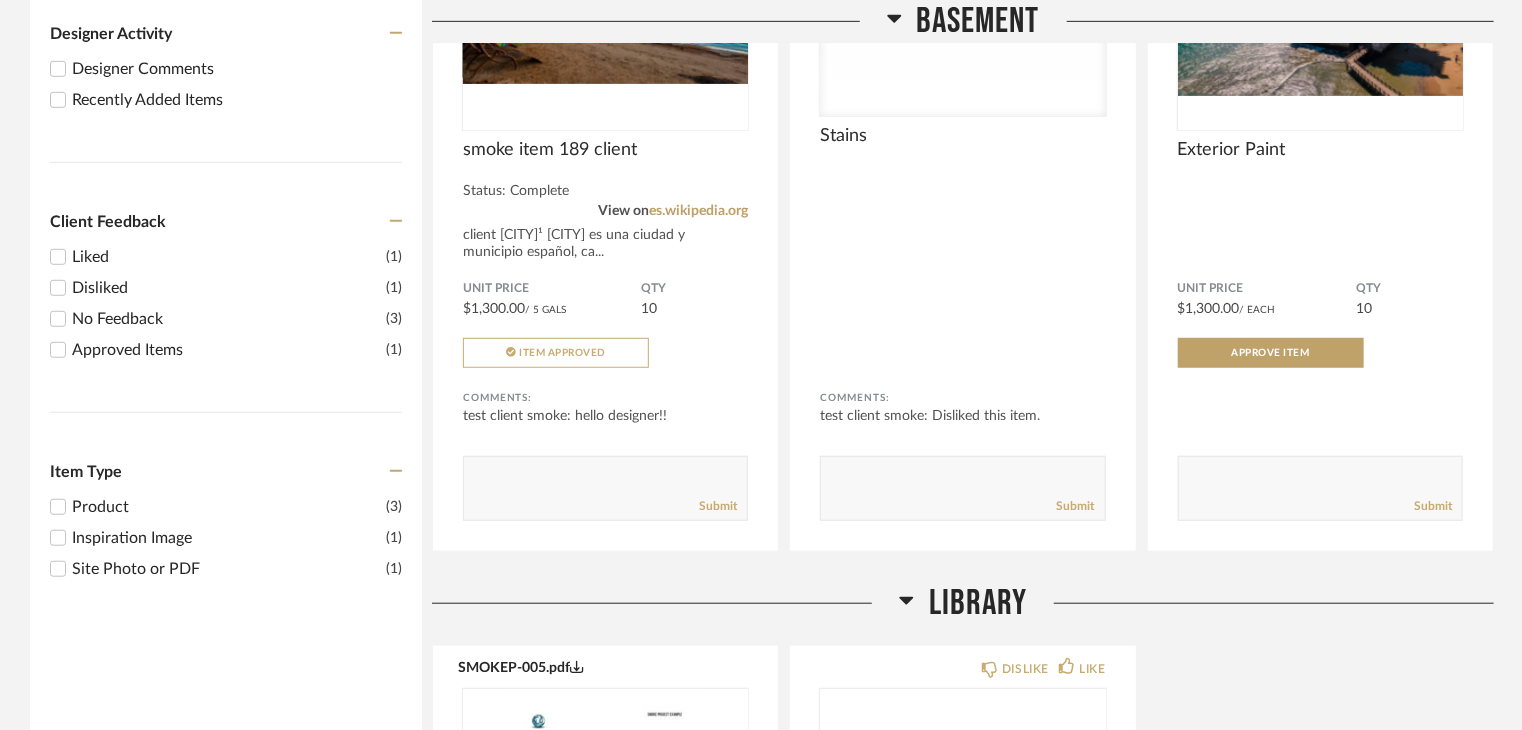 click on "Site Photo or PDF" at bounding box center (229, 569) 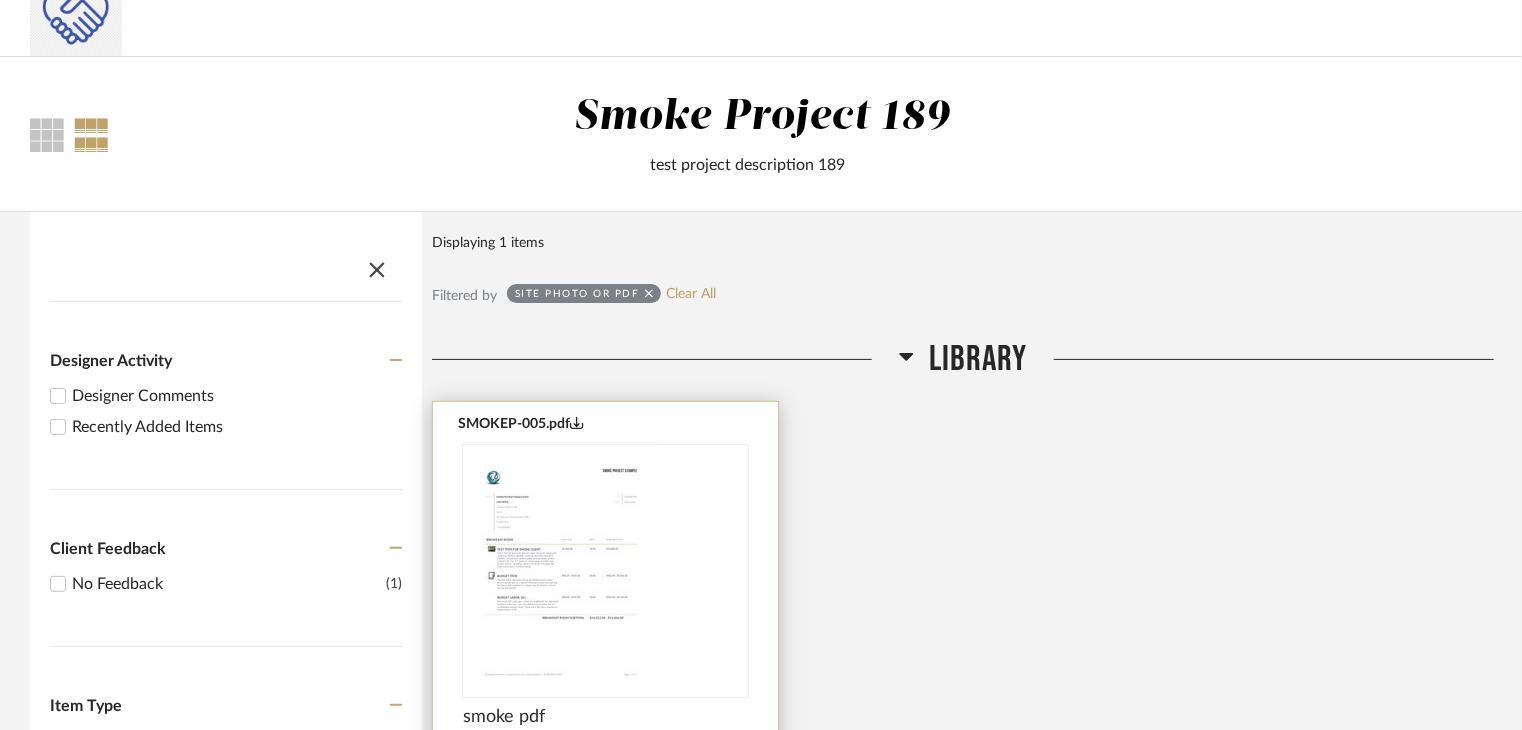 scroll, scrollTop: 0, scrollLeft: 0, axis: both 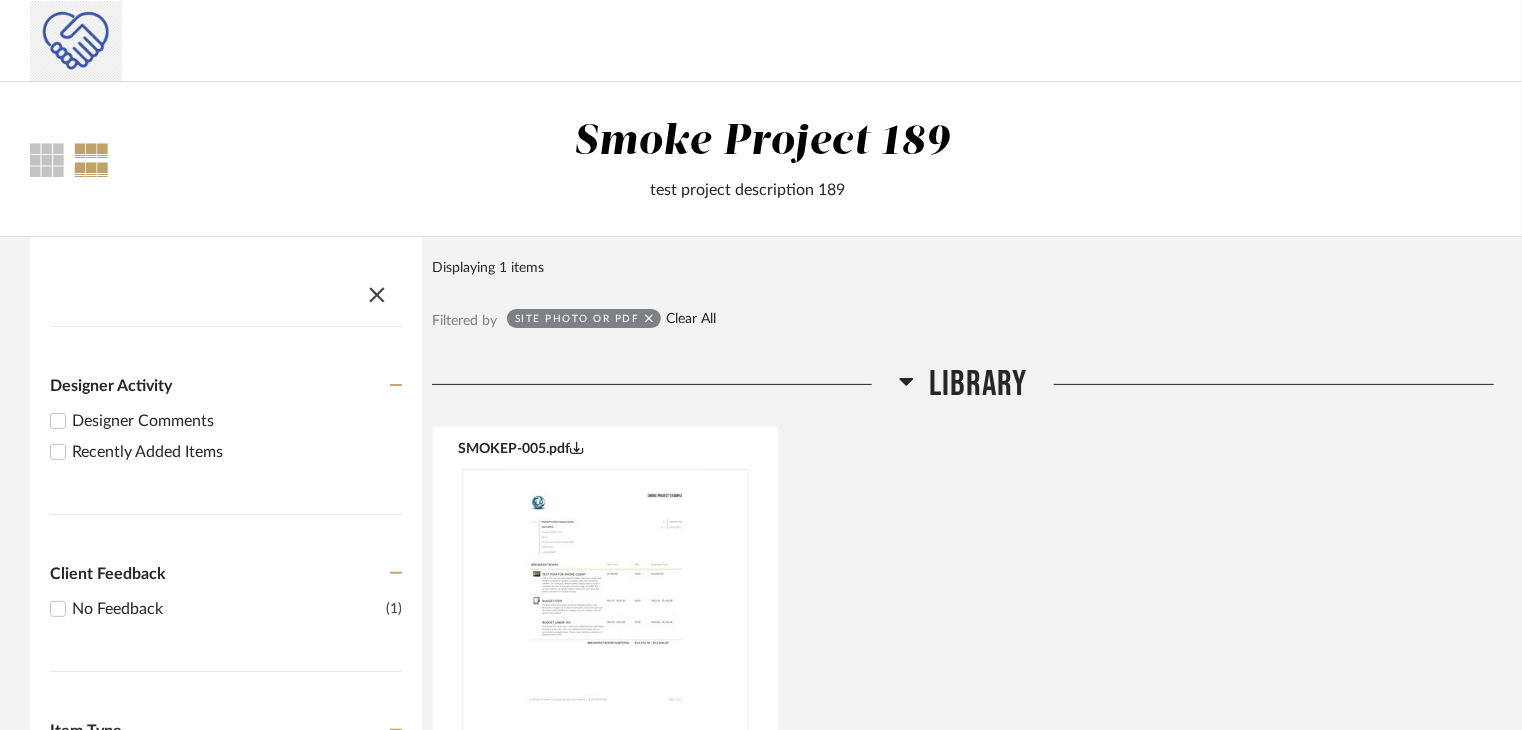 click on "Clear All" 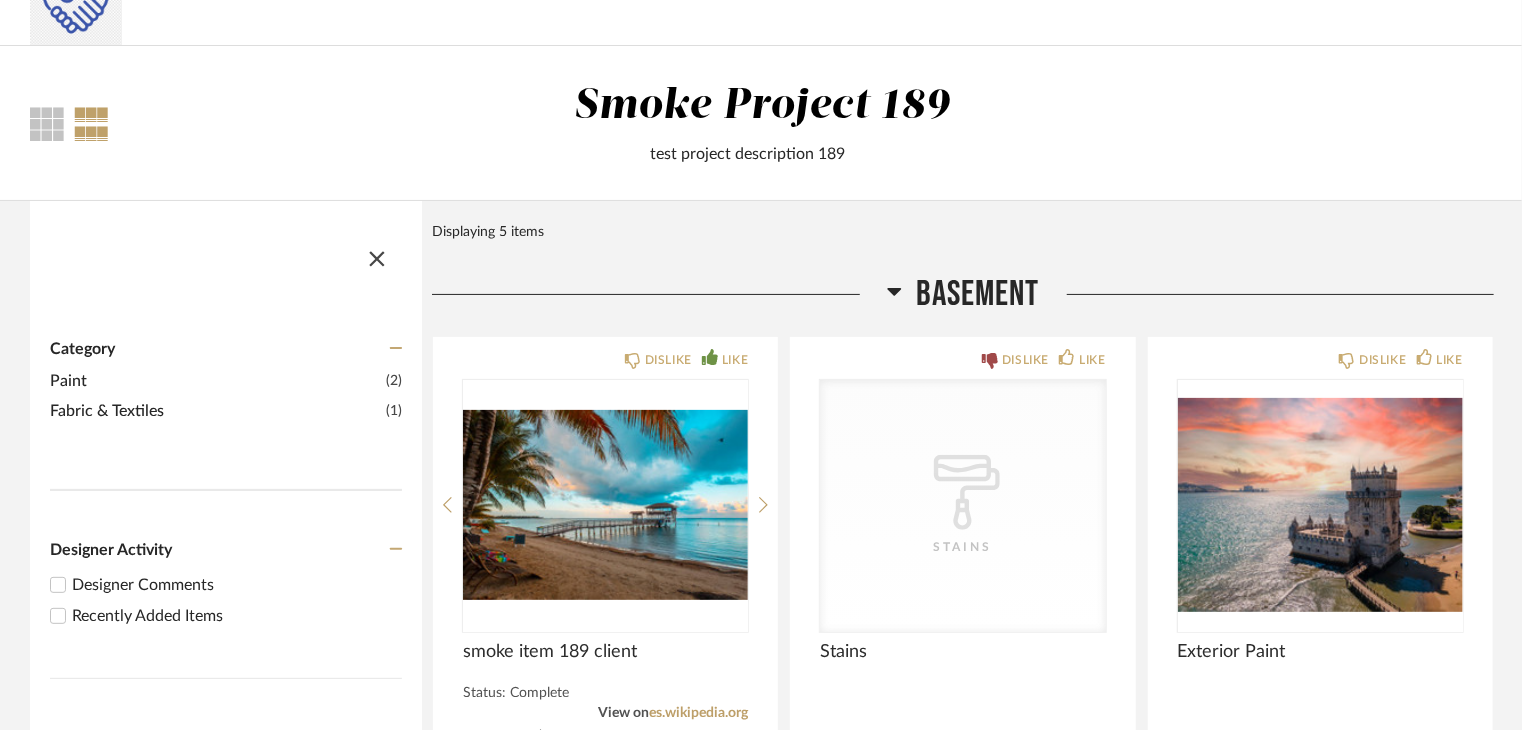 scroll, scrollTop: 100, scrollLeft: 0, axis: vertical 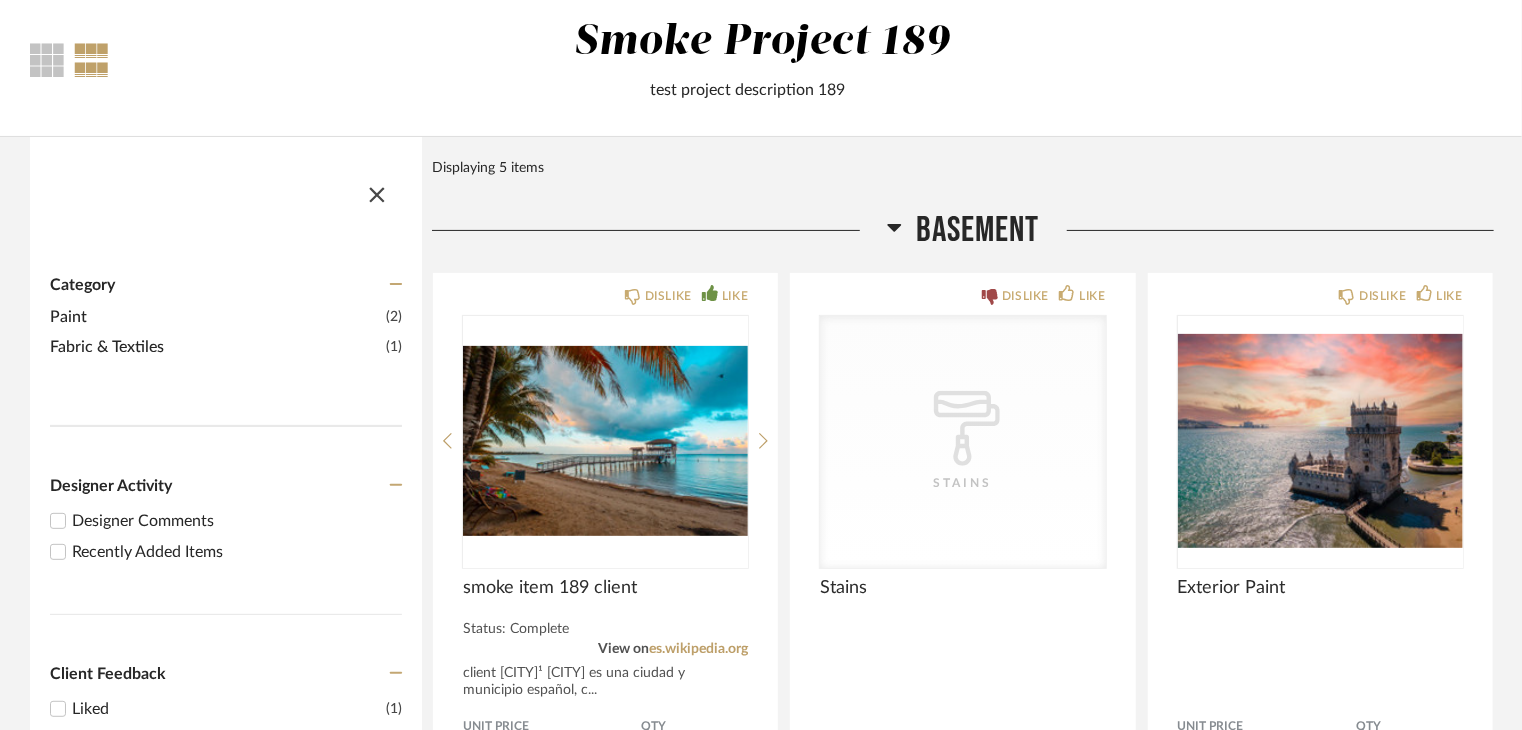 click on "Fabric & Textiles" 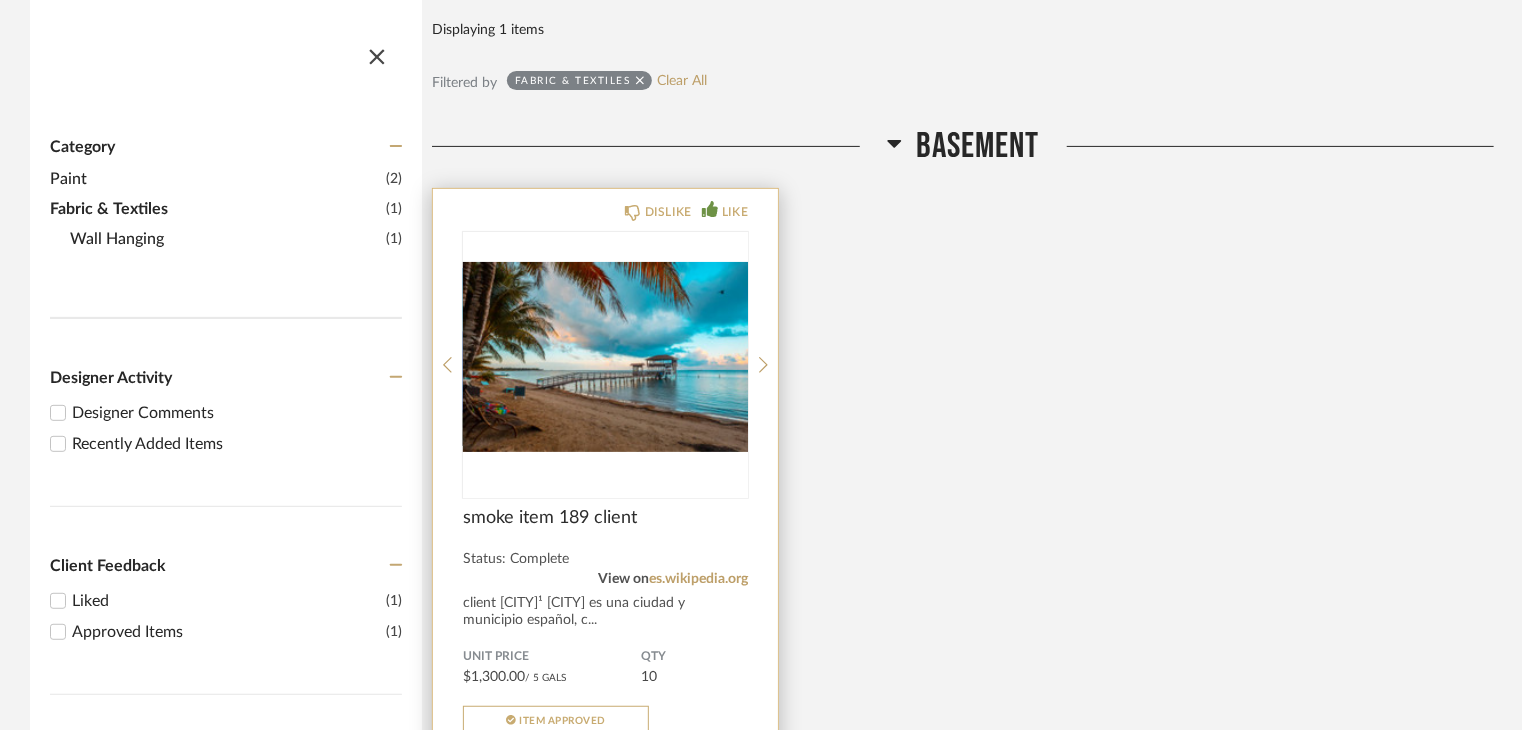 scroll, scrollTop: 76, scrollLeft: 0, axis: vertical 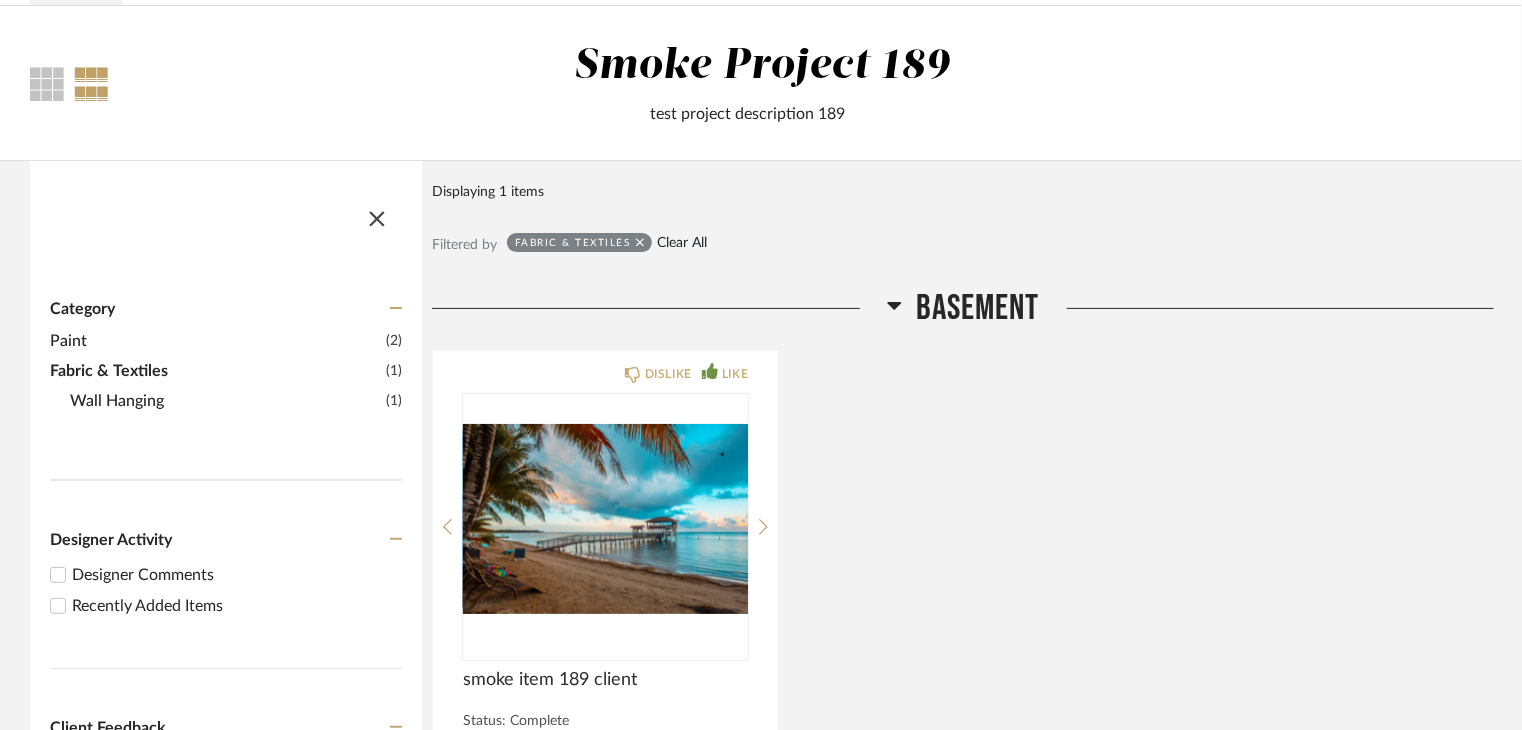 click on "Clear All" 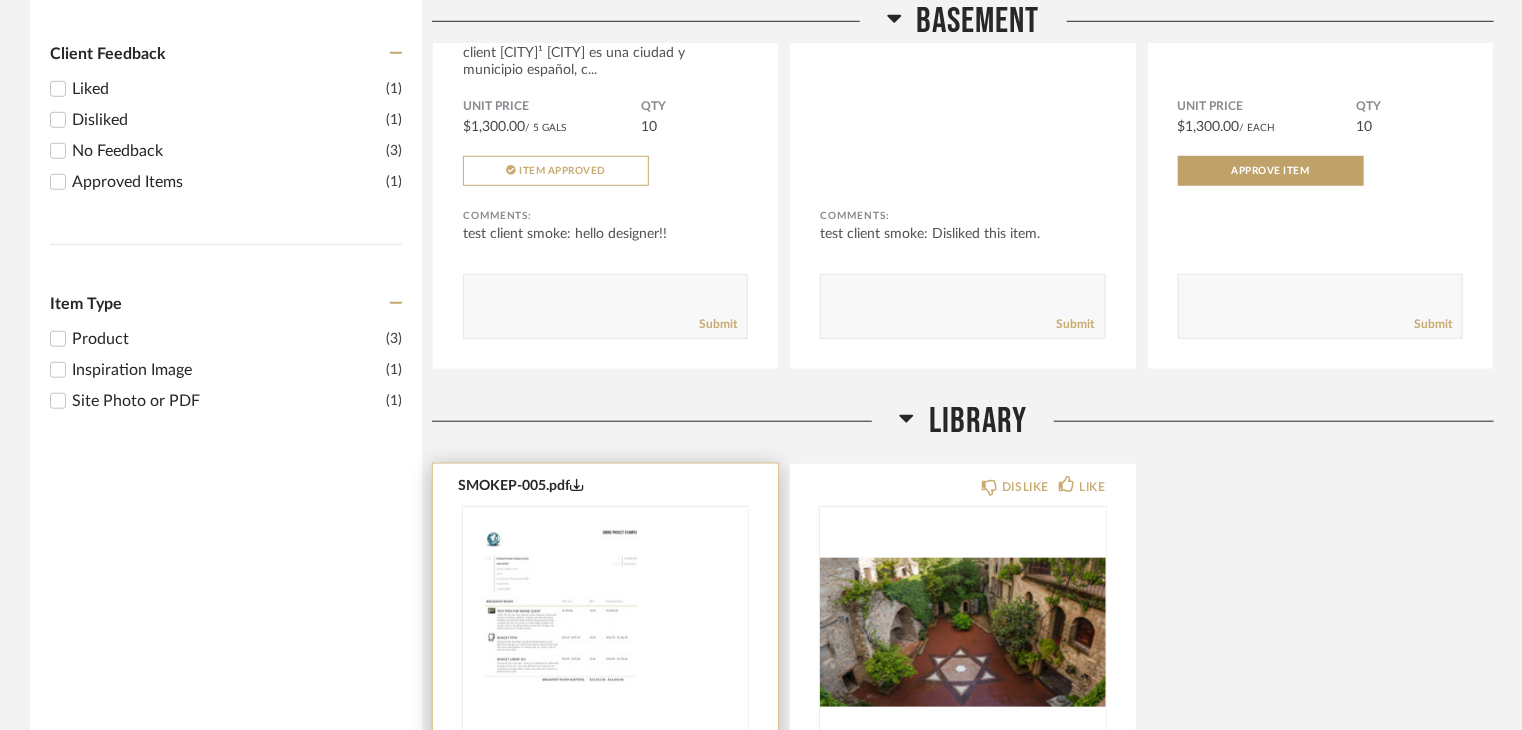 scroll, scrollTop: 1020, scrollLeft: 0, axis: vertical 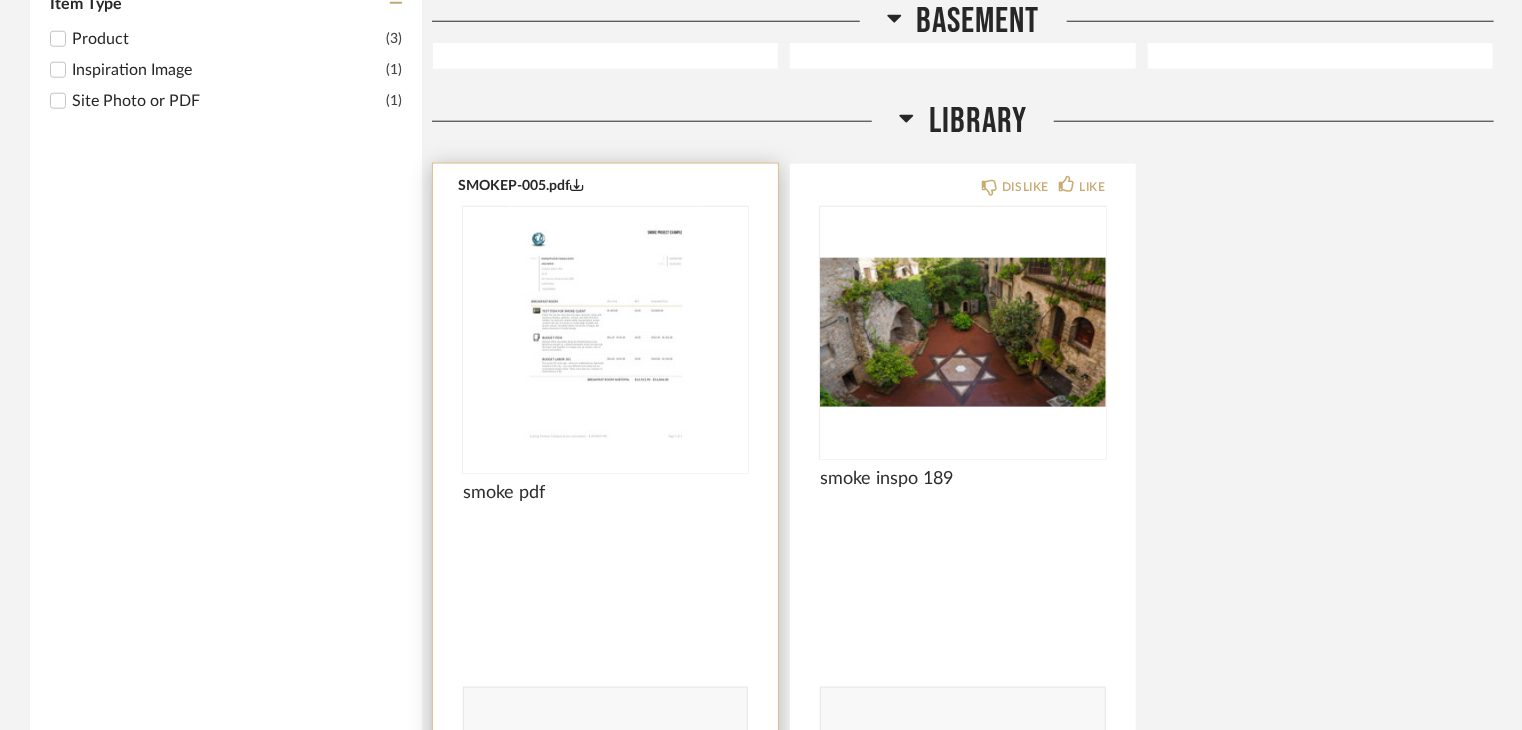 click at bounding box center [605, 332] 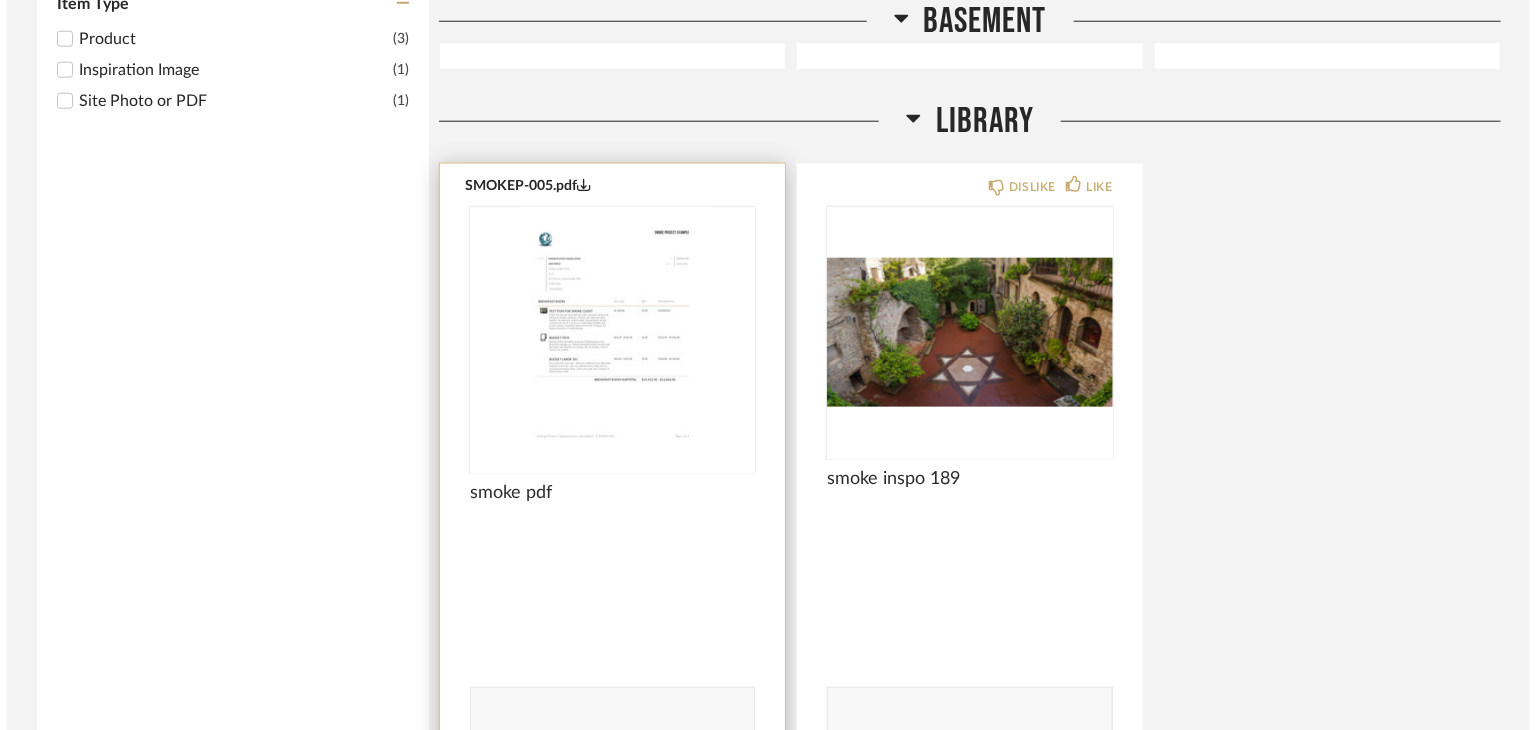 scroll, scrollTop: 0, scrollLeft: 0, axis: both 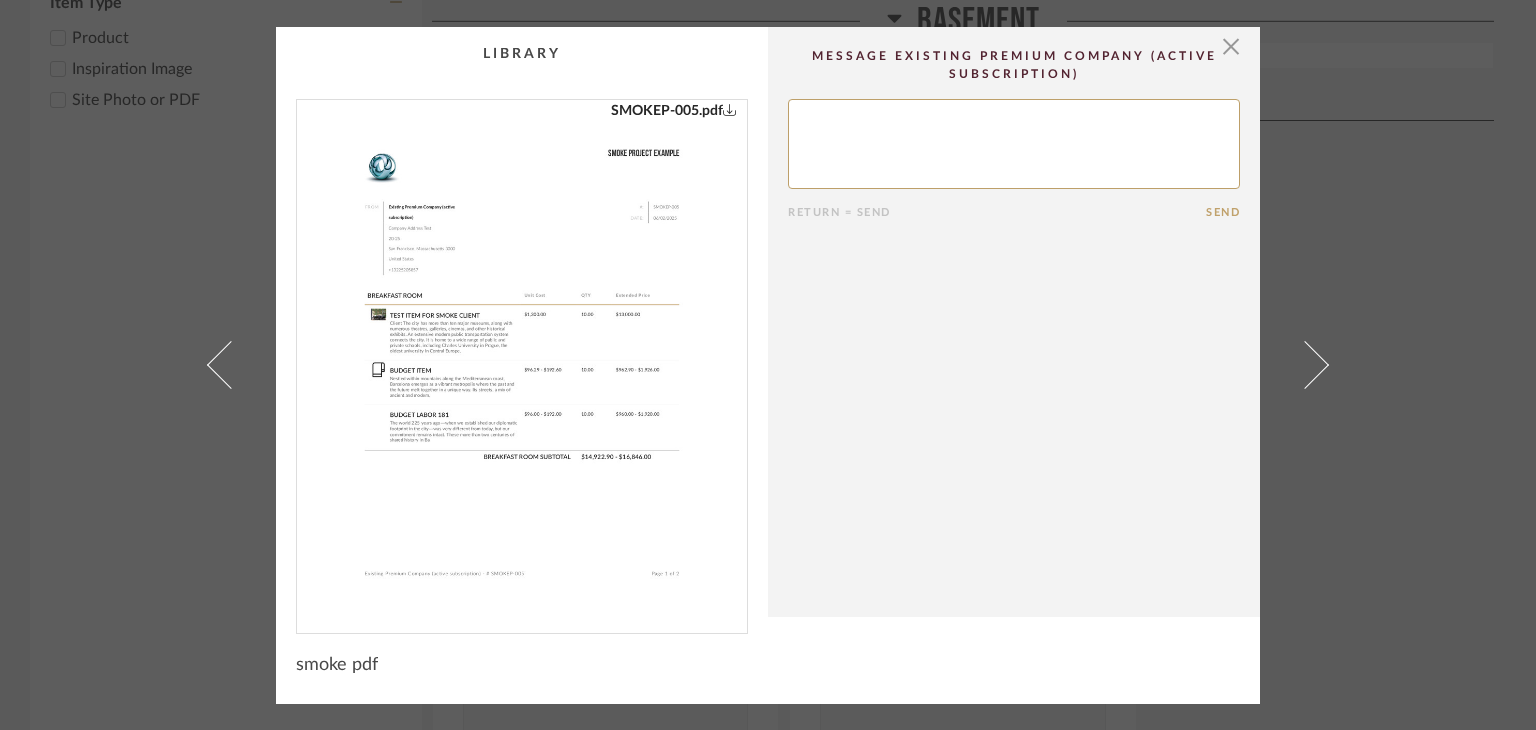 click on "×  SMOKEP-005.pdf       Return = Send  Send  smoke pdf" at bounding box center (768, 365) 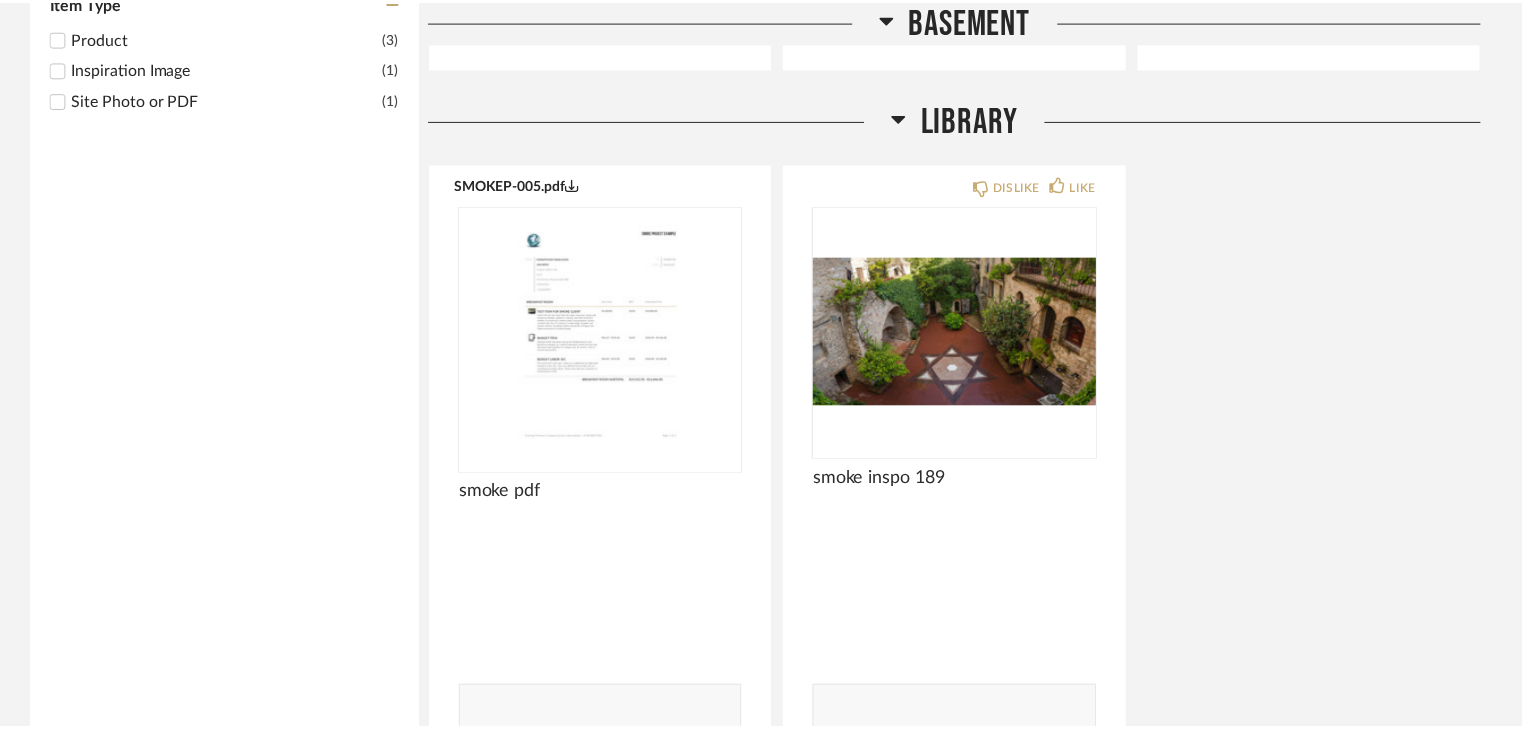 scroll, scrollTop: 1020, scrollLeft: 0, axis: vertical 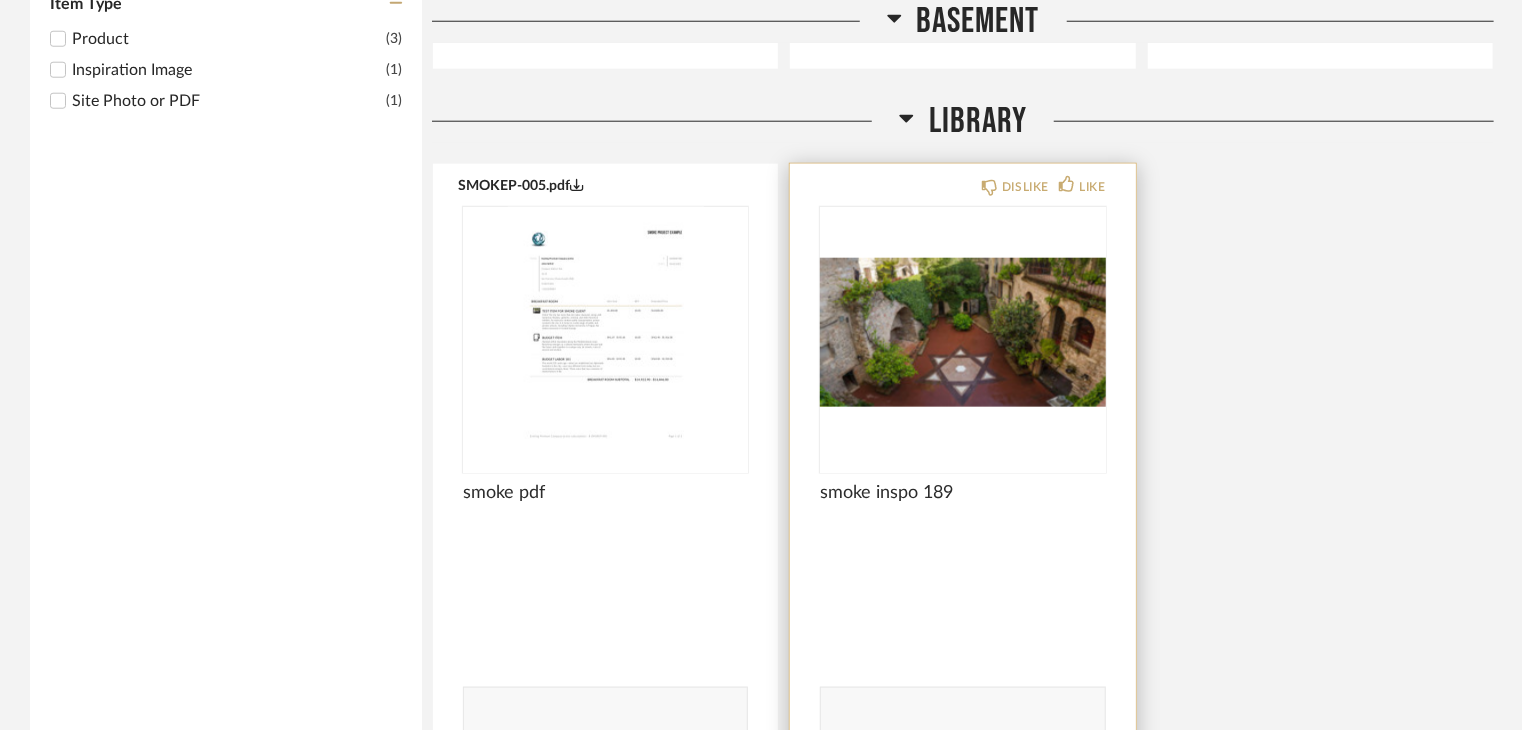 click at bounding box center (962, 332) 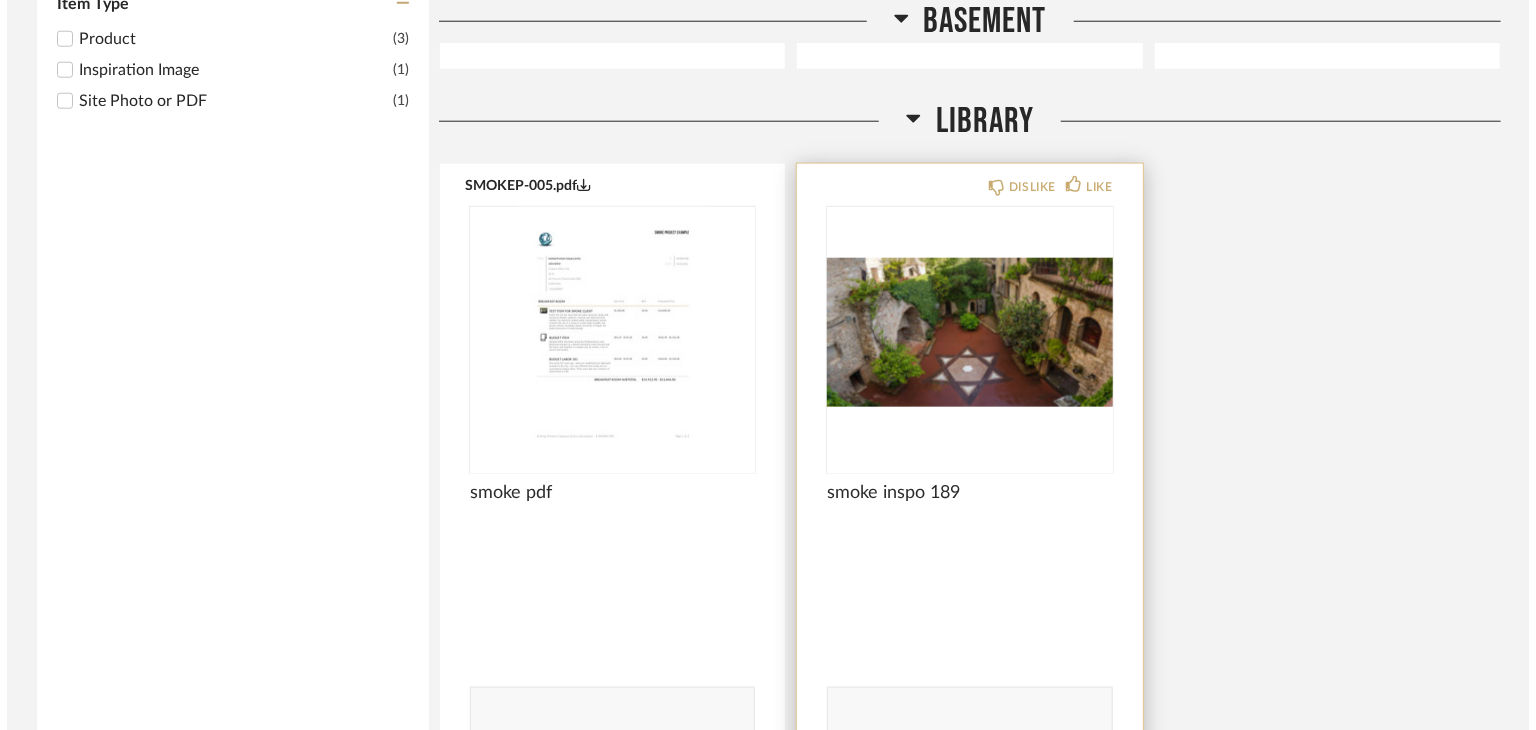 scroll, scrollTop: 0, scrollLeft: 0, axis: both 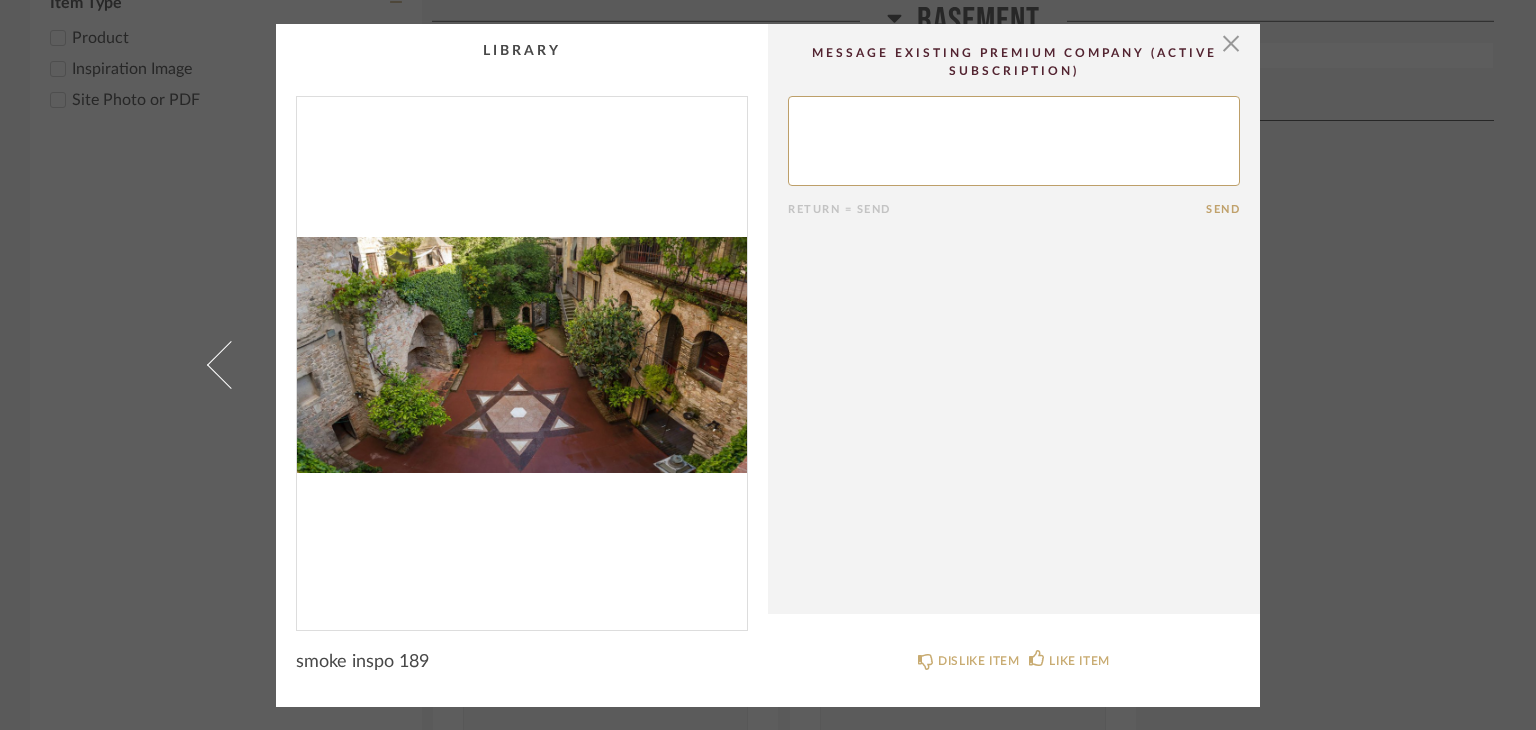 click on "×      Return = Send  Send  smoke inspo 189 DISLIKE ITEM LIKE ITEM" at bounding box center [768, 365] 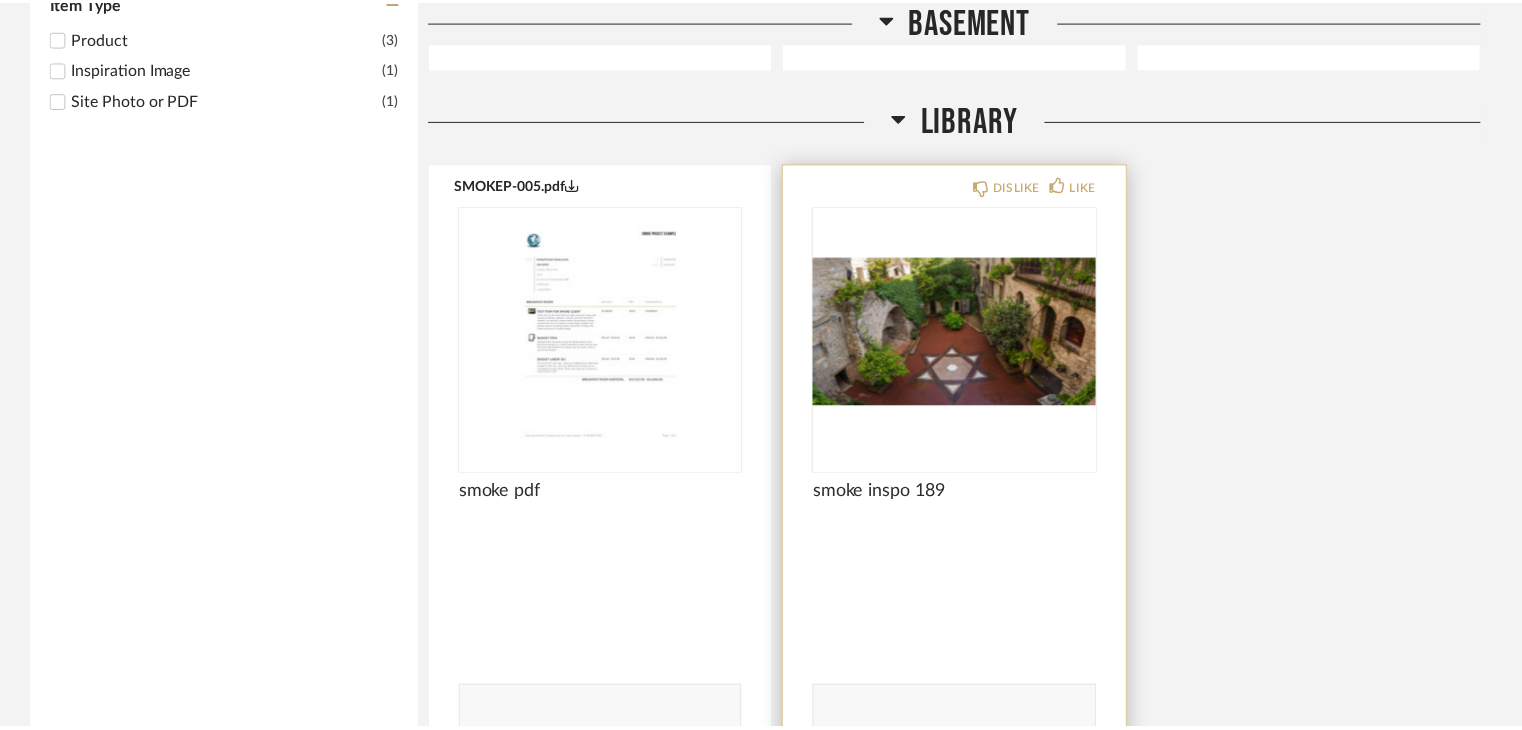 scroll, scrollTop: 1020, scrollLeft: 0, axis: vertical 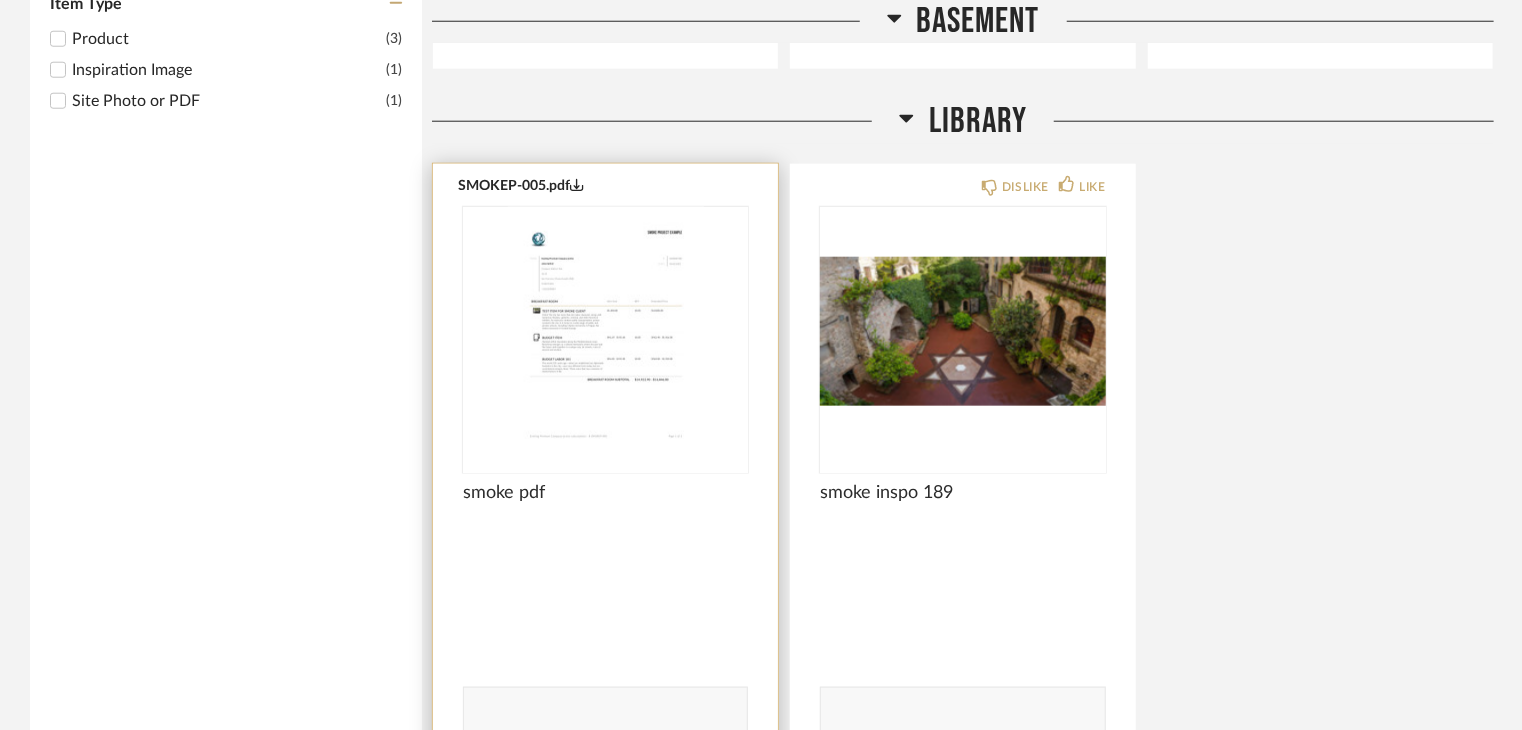 click at bounding box center (605, 332) 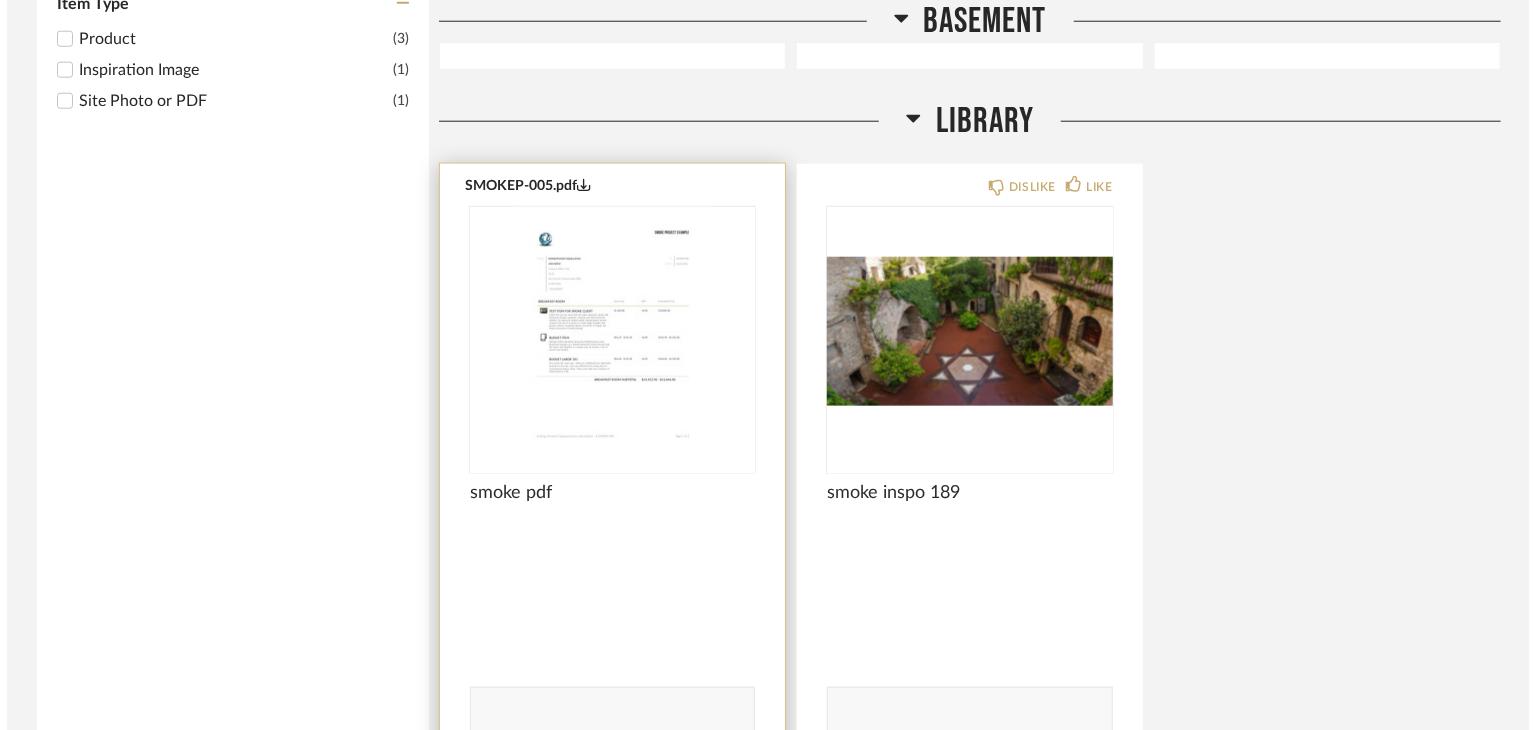 scroll, scrollTop: 0, scrollLeft: 0, axis: both 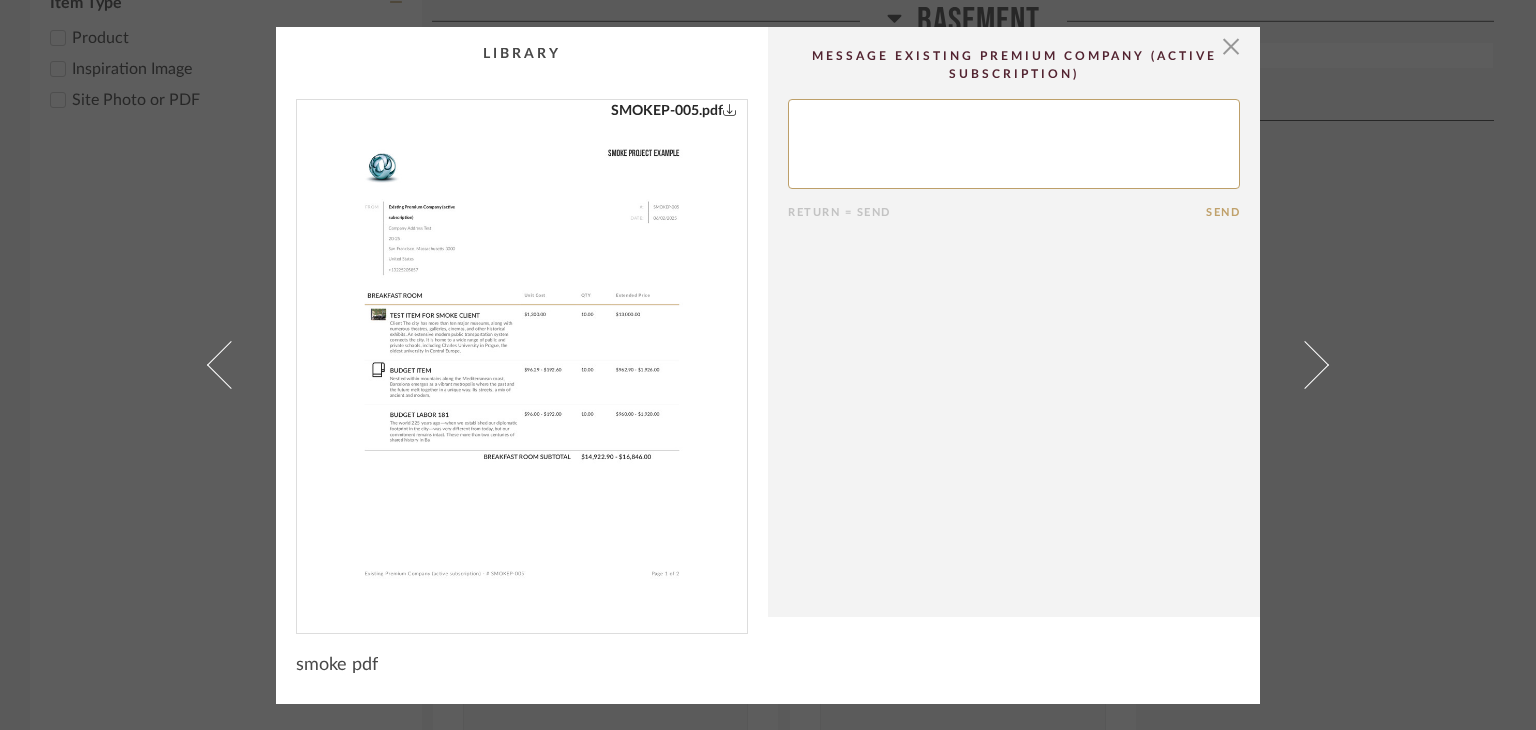 click on "×  SMOKEP-005.pdf       Return = Send  Send  smoke pdf" at bounding box center [768, 365] 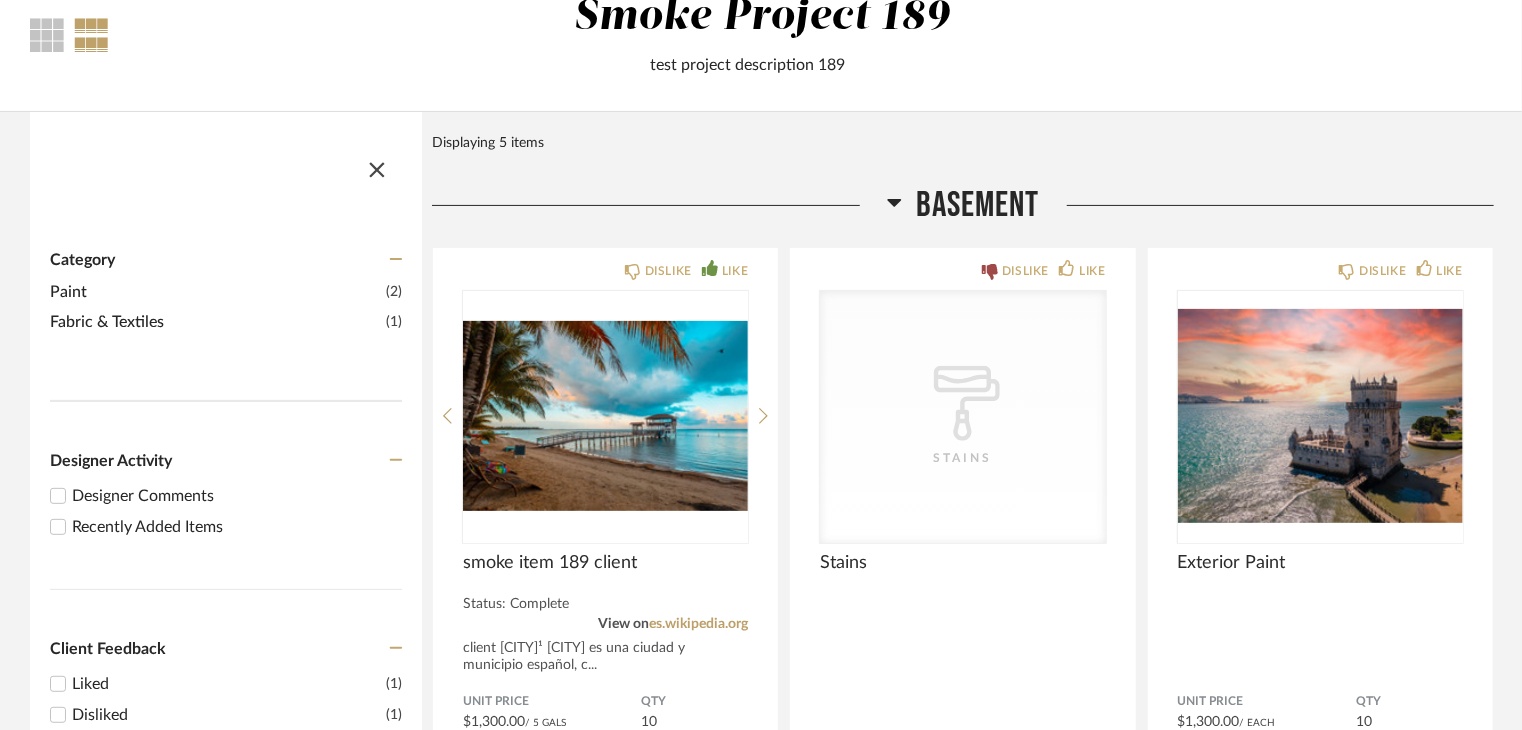 scroll, scrollTop: 120, scrollLeft: 0, axis: vertical 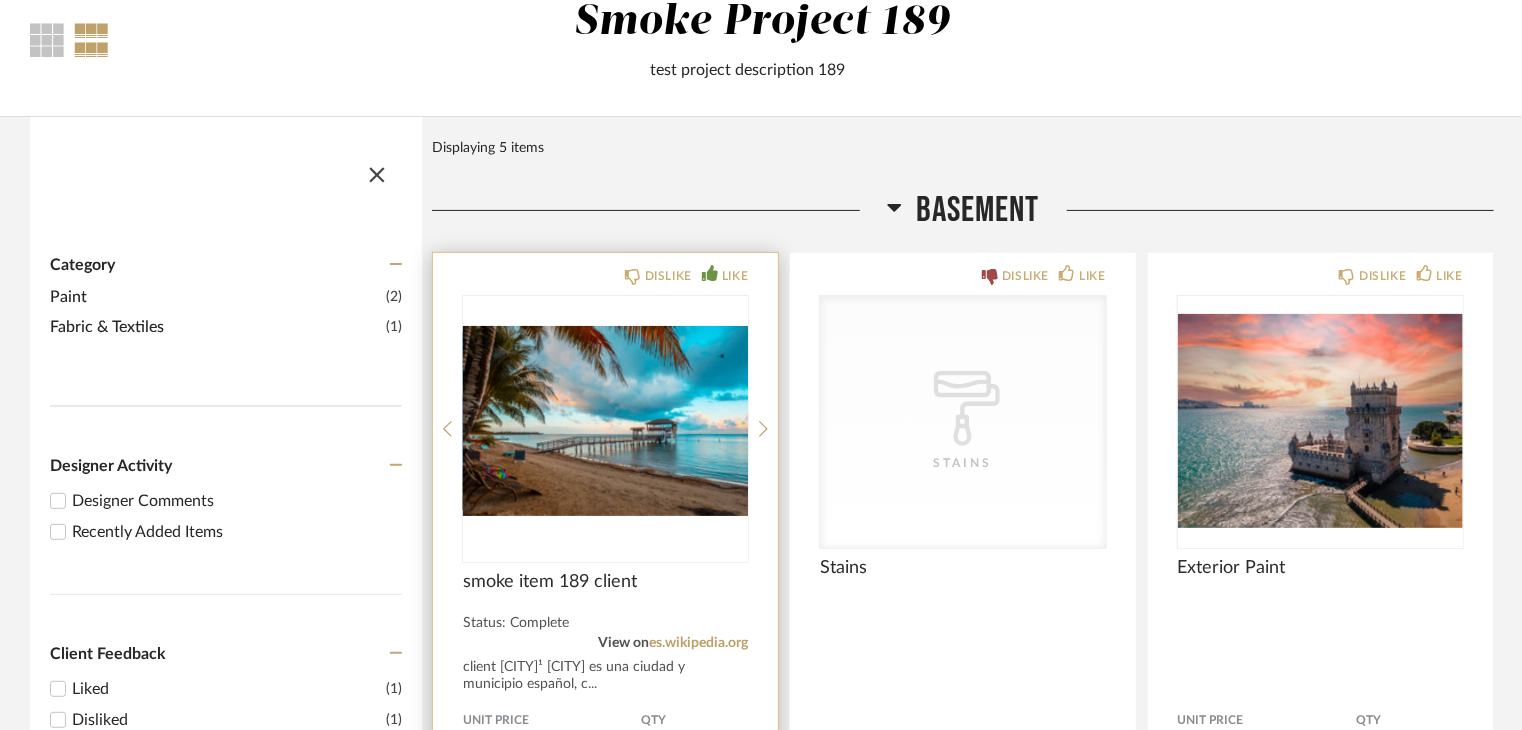 click 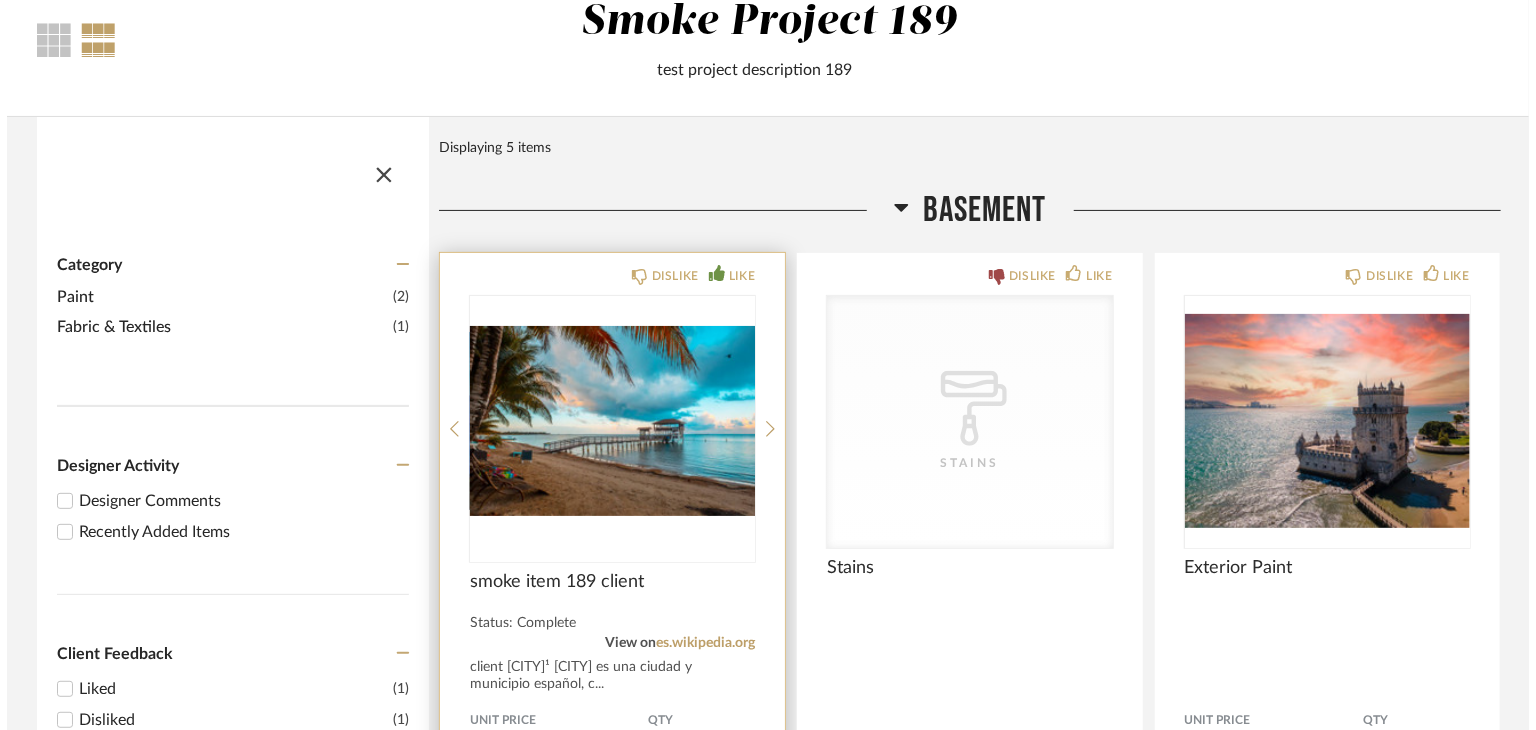 scroll, scrollTop: 0, scrollLeft: 0, axis: both 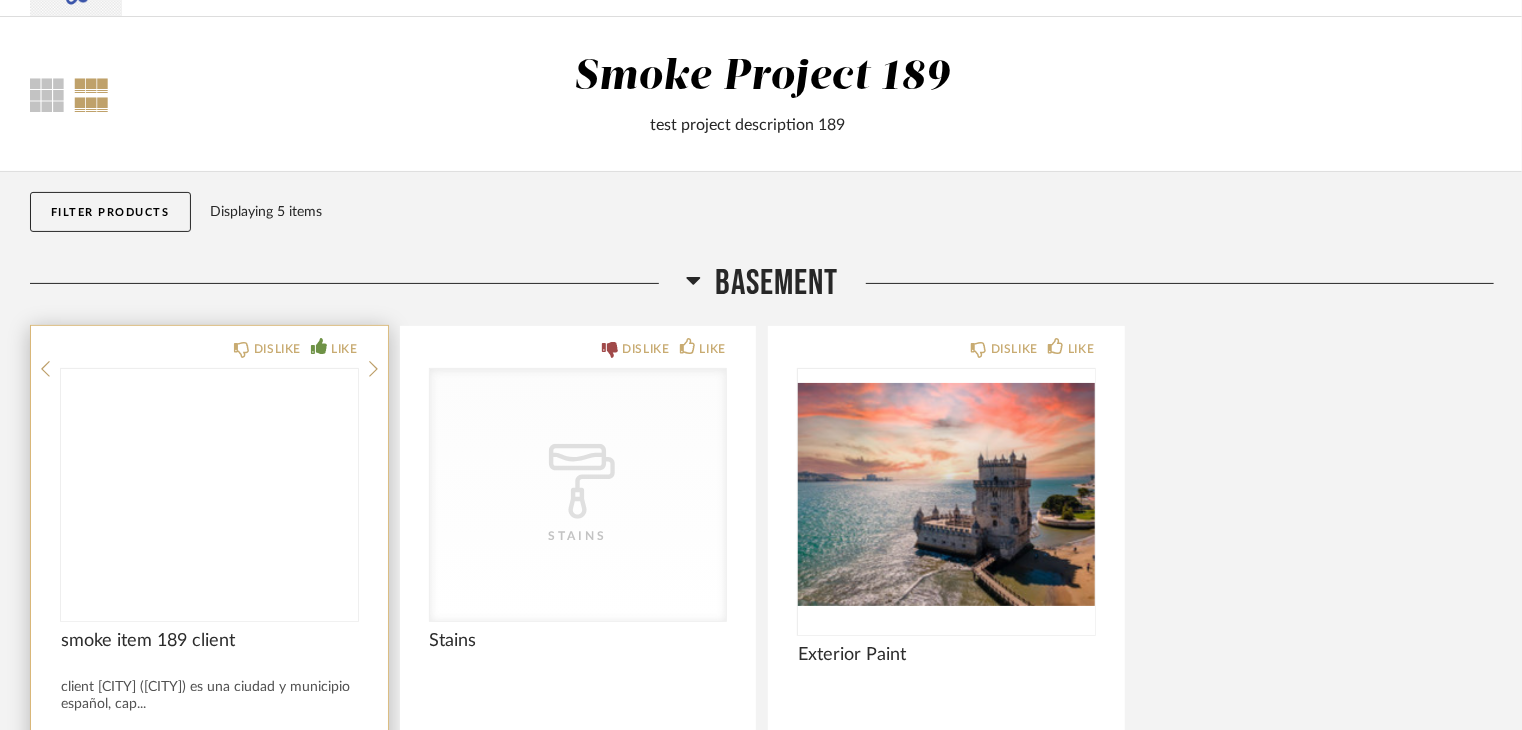 click 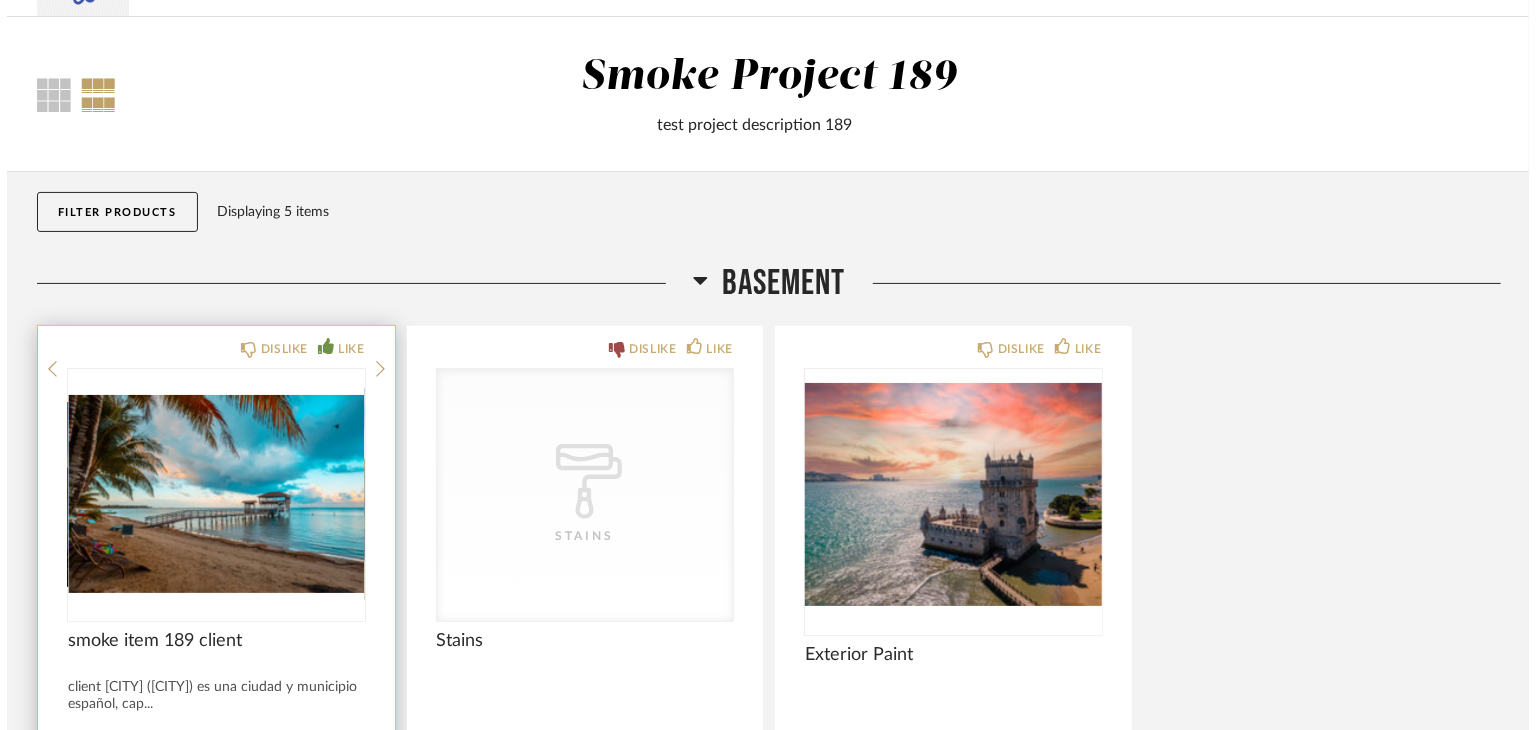 scroll, scrollTop: 0, scrollLeft: 0, axis: both 